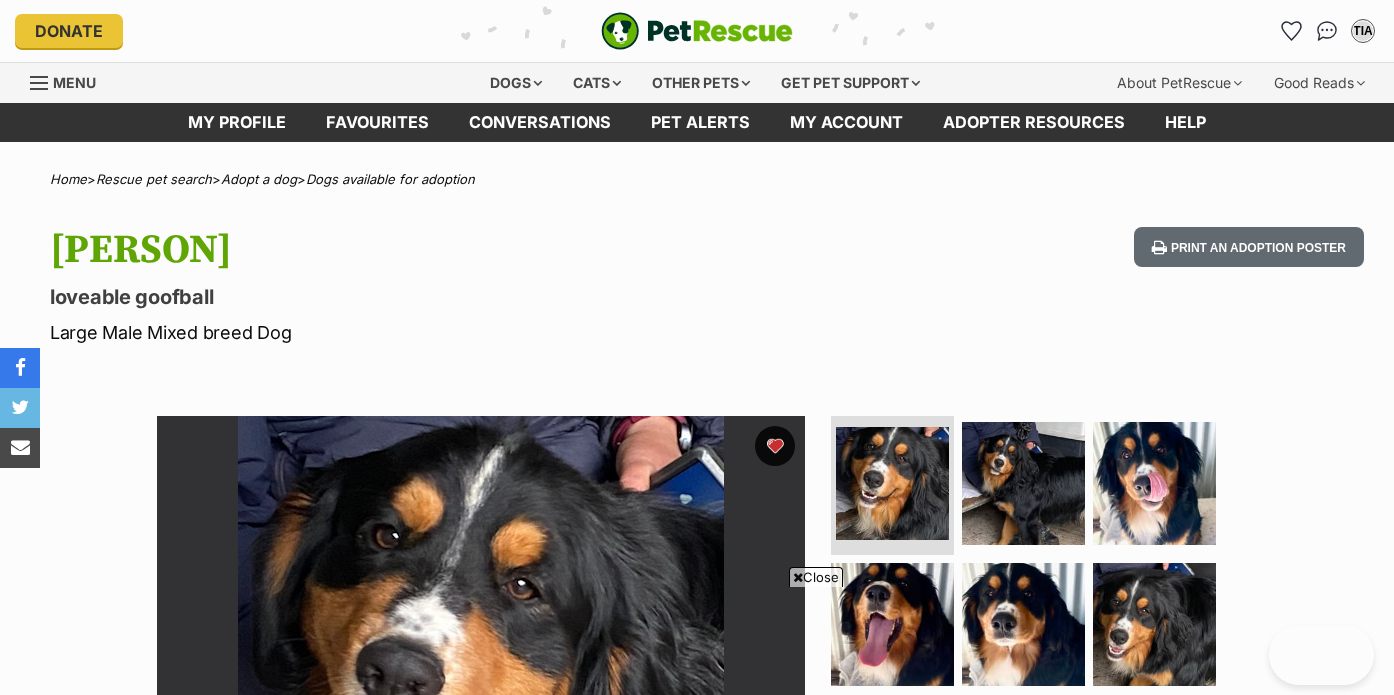 scroll, scrollTop: 73, scrollLeft: 0, axis: vertical 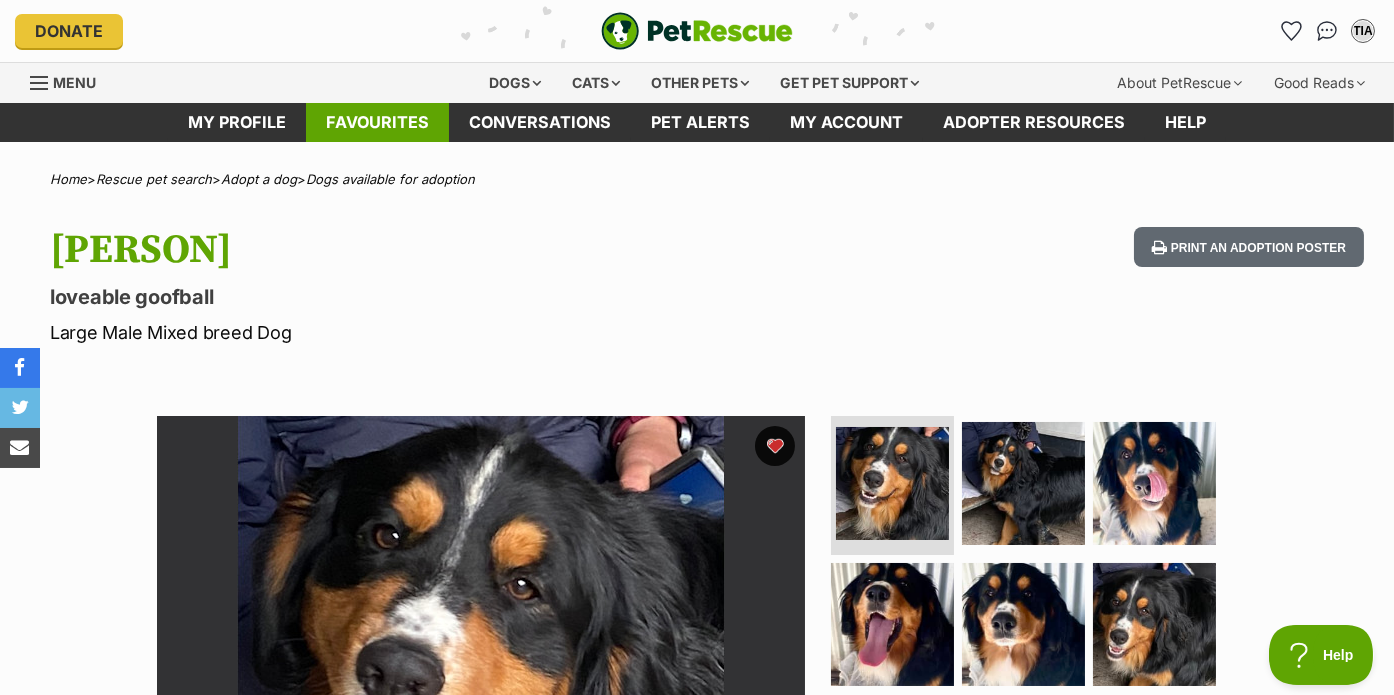 click on "Favourites" at bounding box center (377, 122) 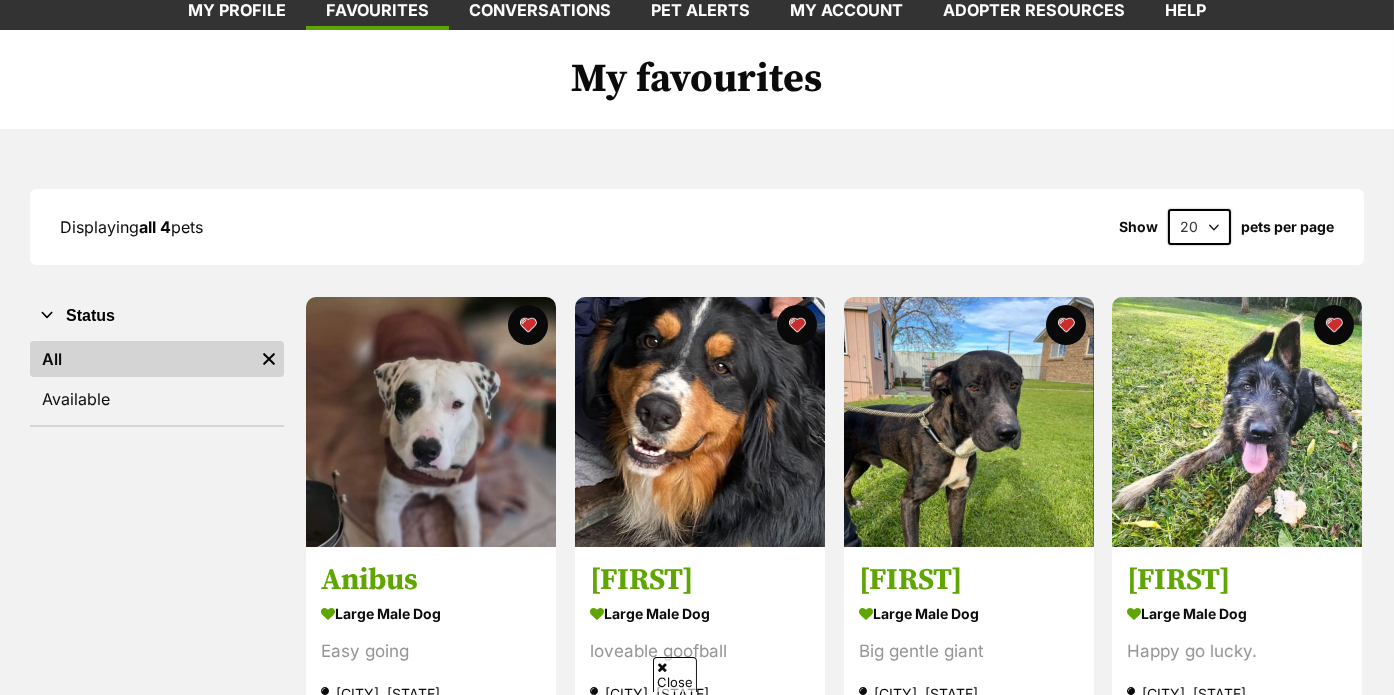 scroll, scrollTop: 135, scrollLeft: 0, axis: vertical 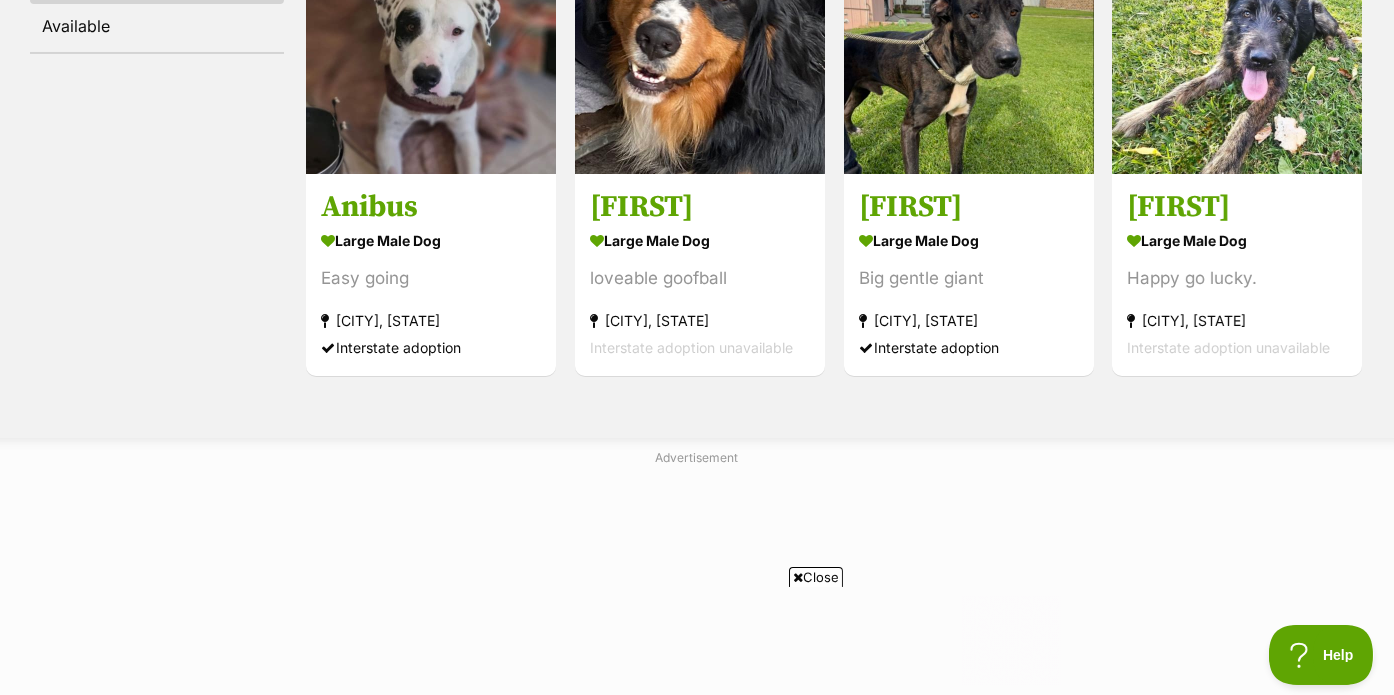 click on "Easy going" at bounding box center (431, 278) 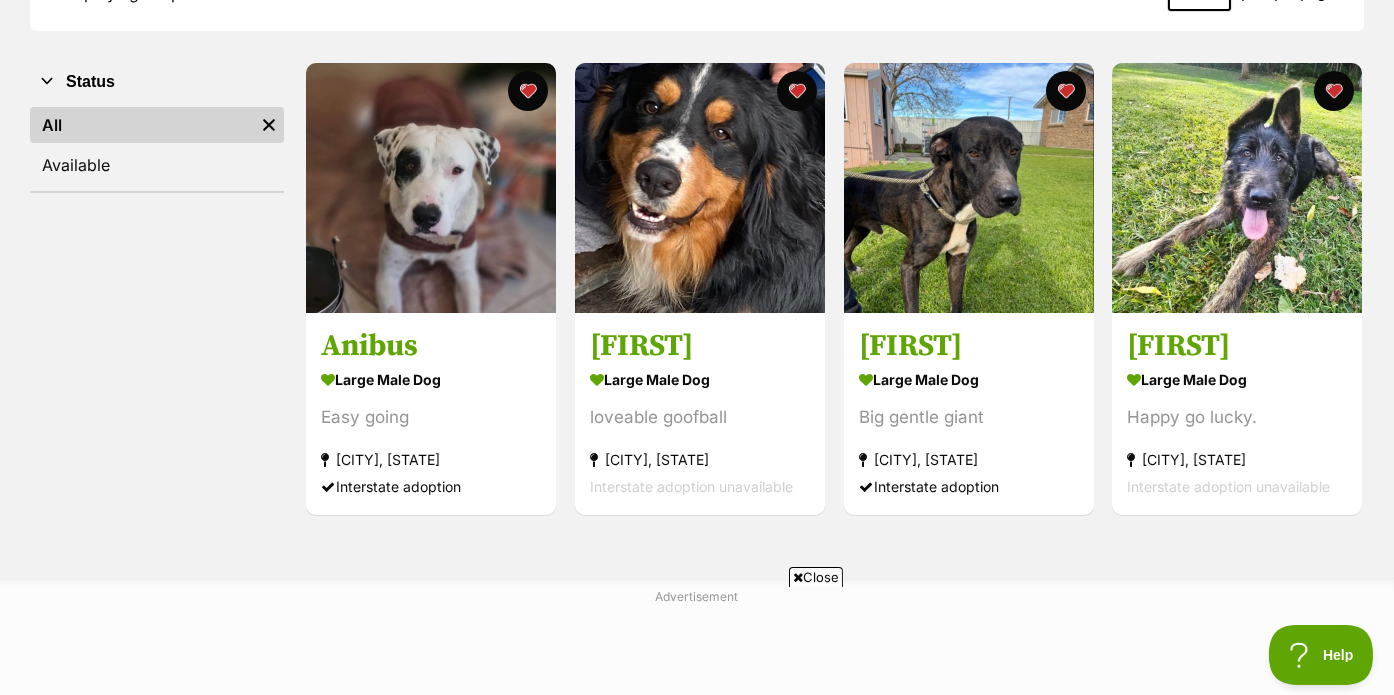 scroll, scrollTop: 344, scrollLeft: 0, axis: vertical 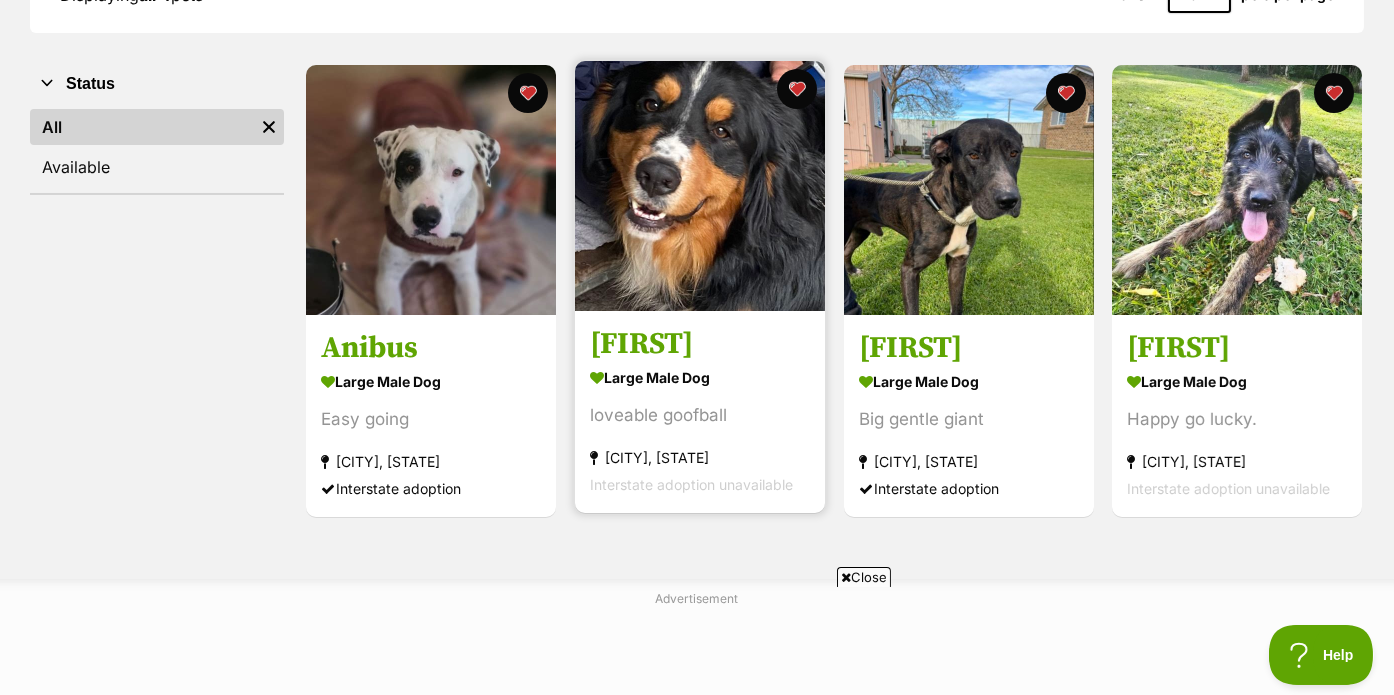 click at bounding box center [700, 186] 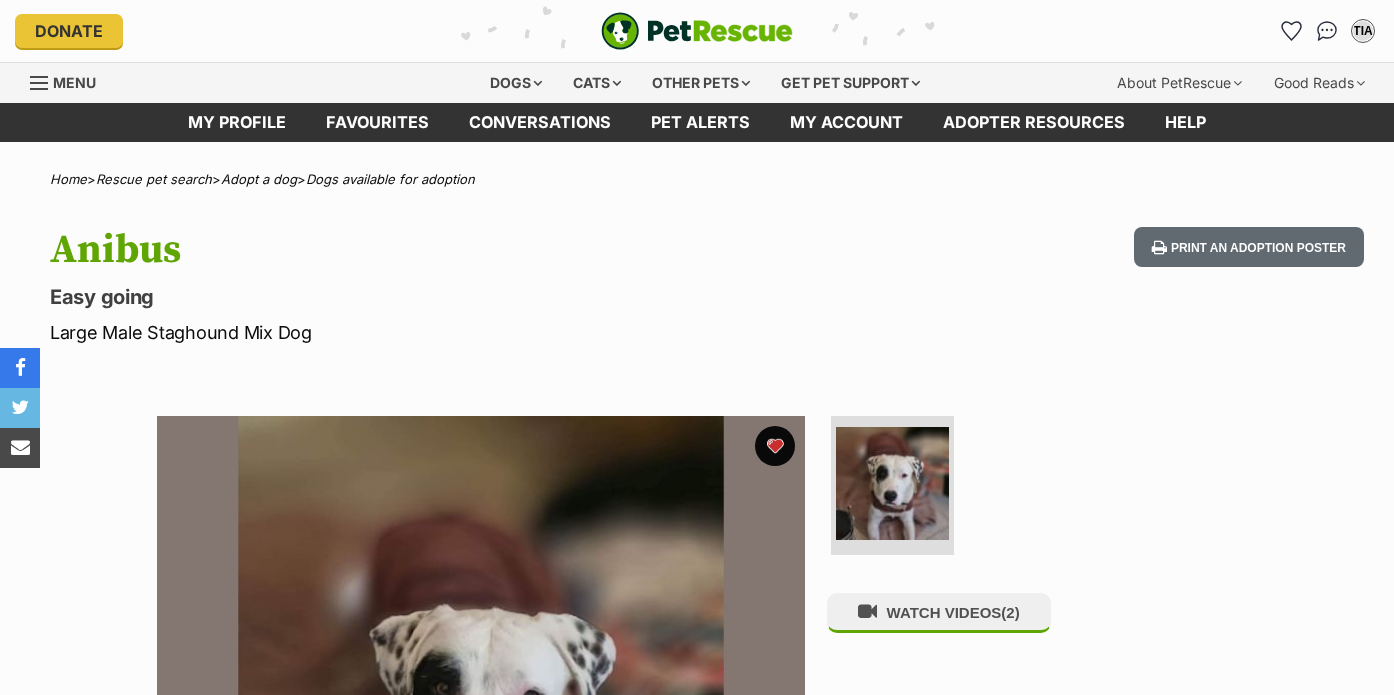 scroll, scrollTop: 0, scrollLeft: 0, axis: both 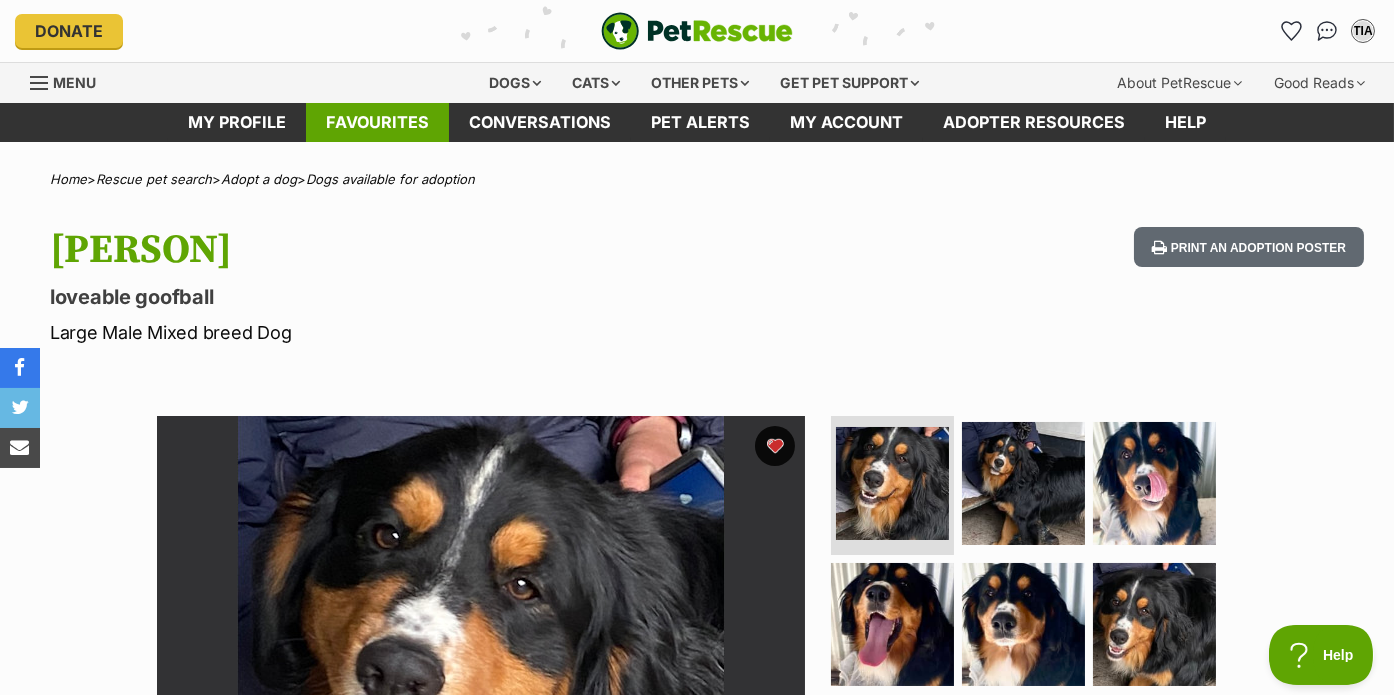 click on "Favourites" at bounding box center [377, 122] 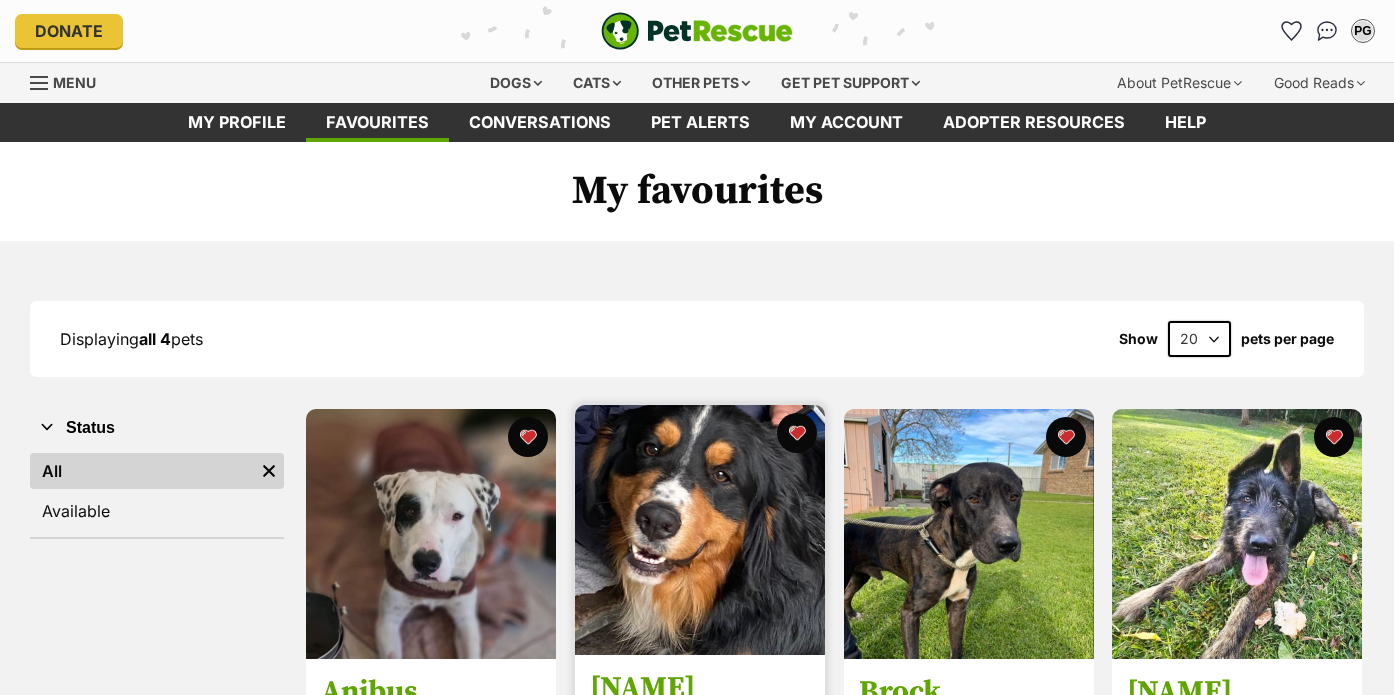 scroll, scrollTop: 0, scrollLeft: 0, axis: both 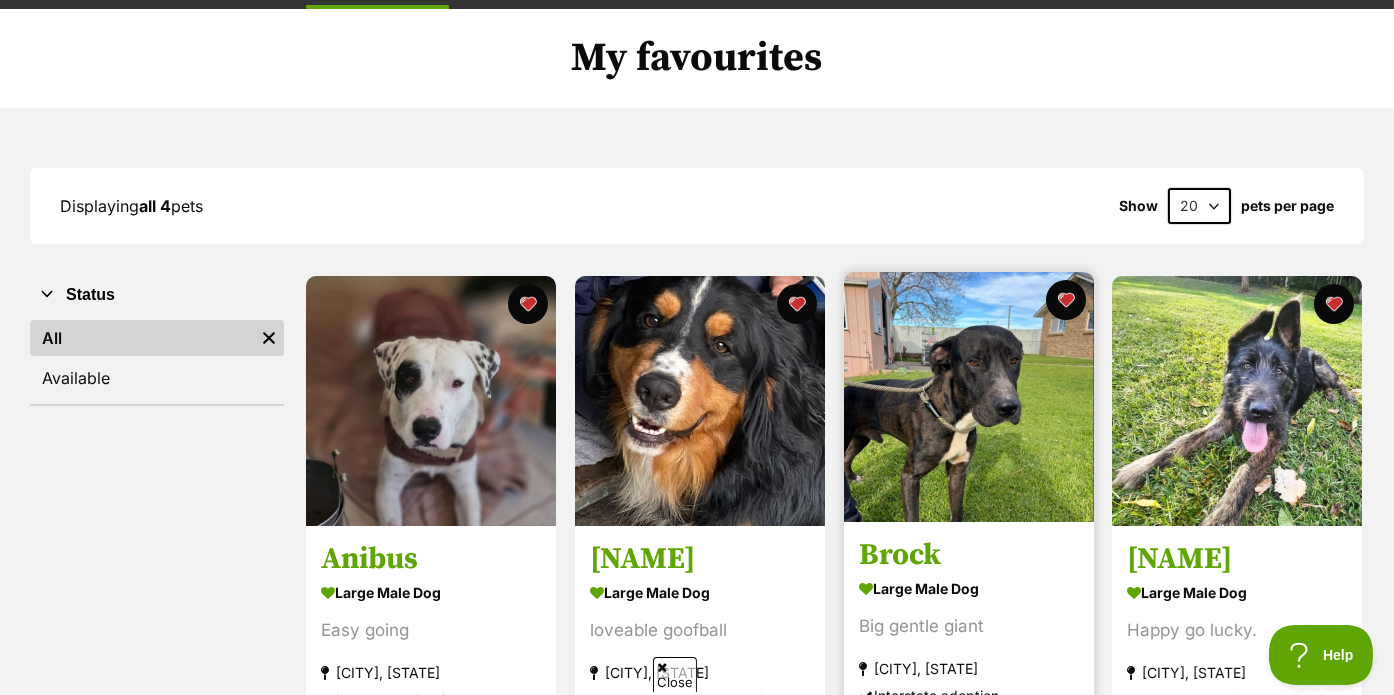 click at bounding box center [969, 397] 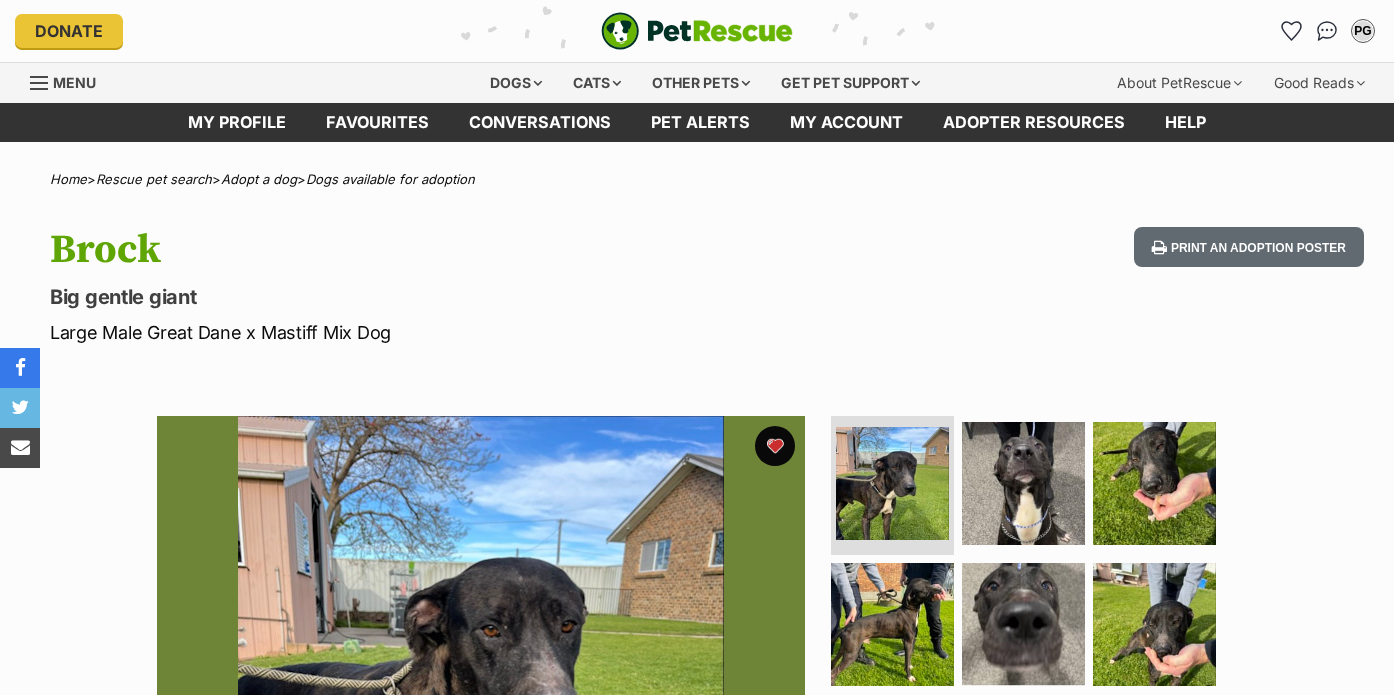 scroll, scrollTop: 0, scrollLeft: 0, axis: both 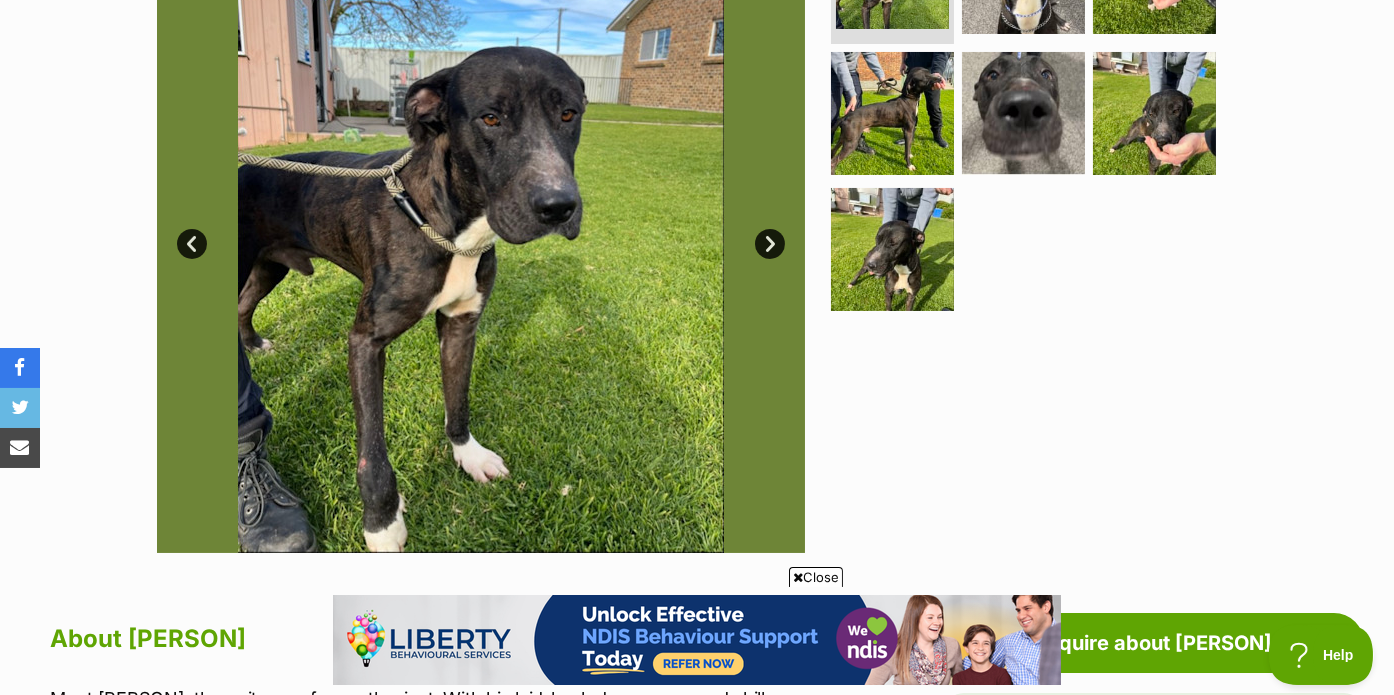 click on "Next" at bounding box center [770, 244] 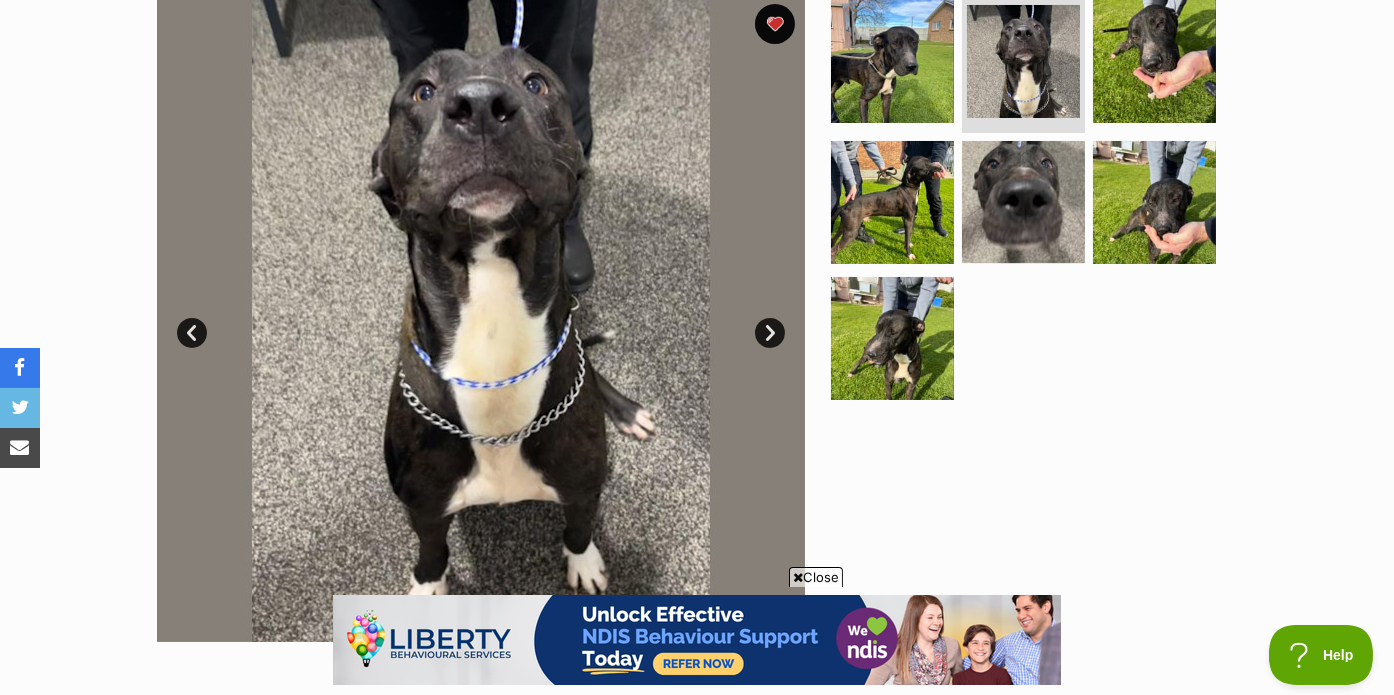 scroll, scrollTop: 426, scrollLeft: 0, axis: vertical 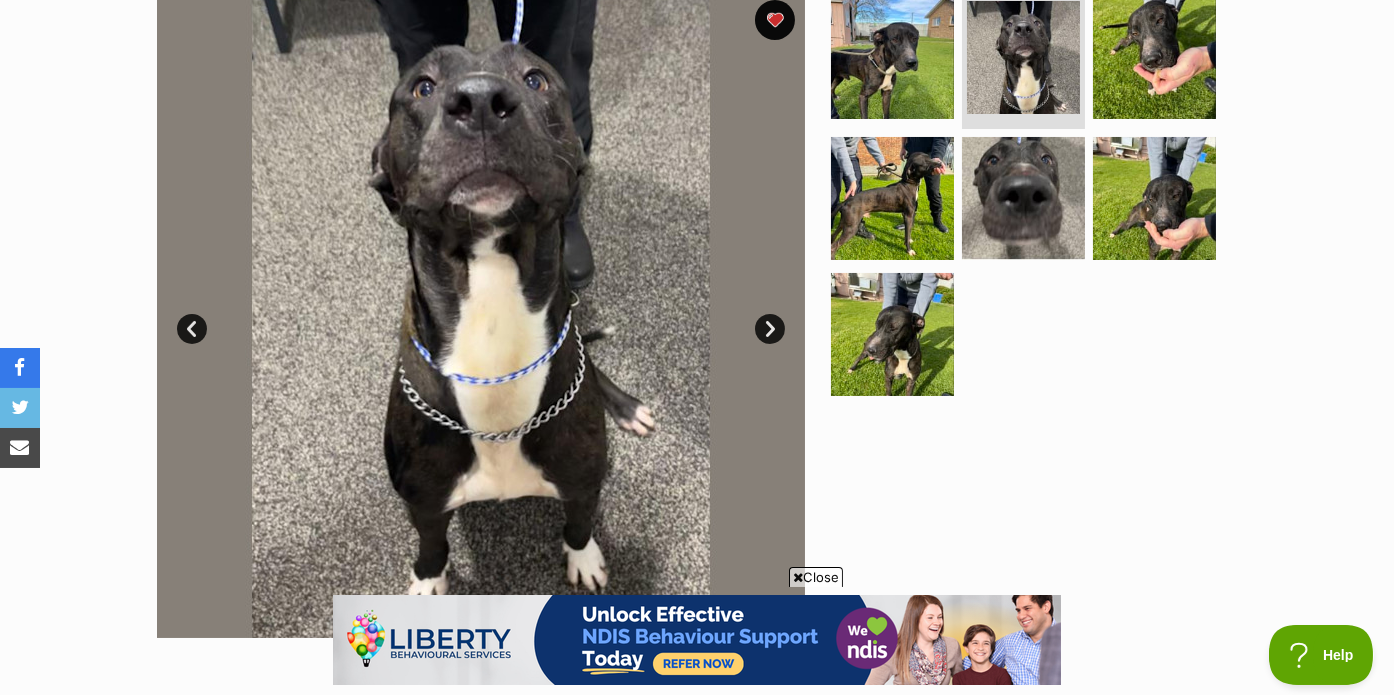 click on "Next" at bounding box center [770, 329] 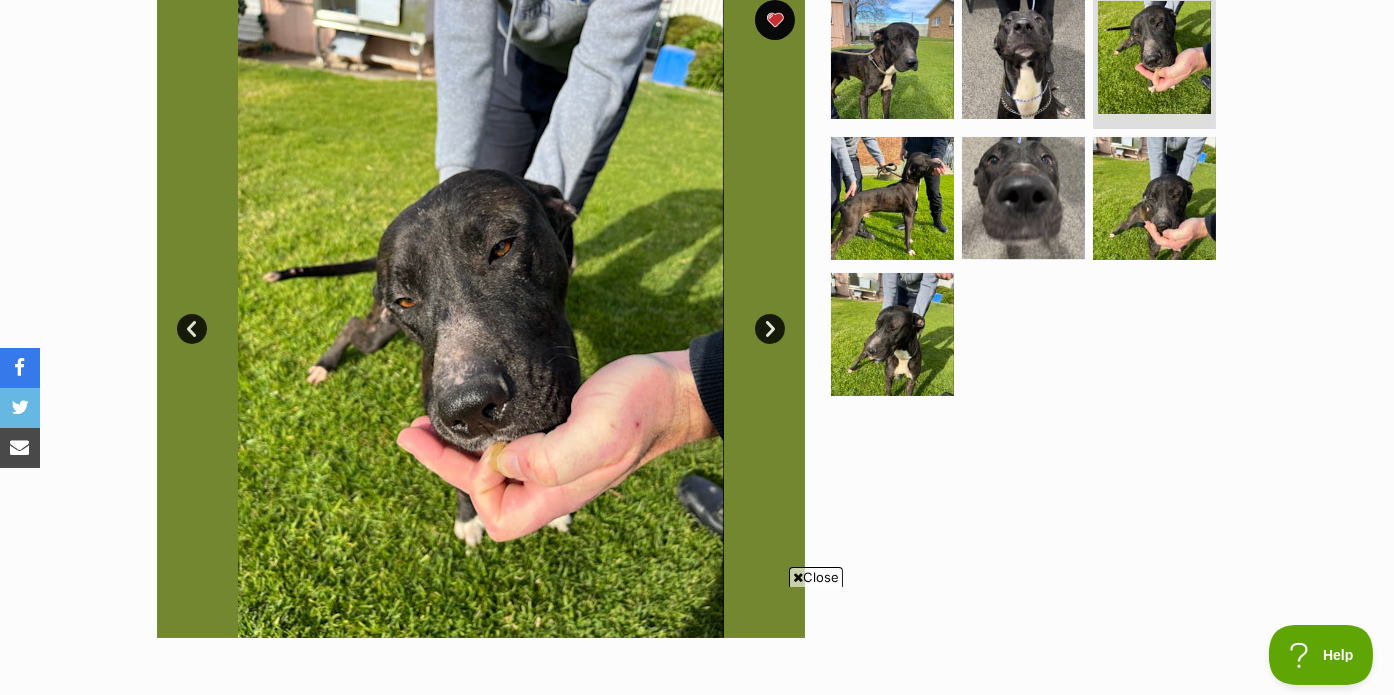 scroll, scrollTop: 0, scrollLeft: 0, axis: both 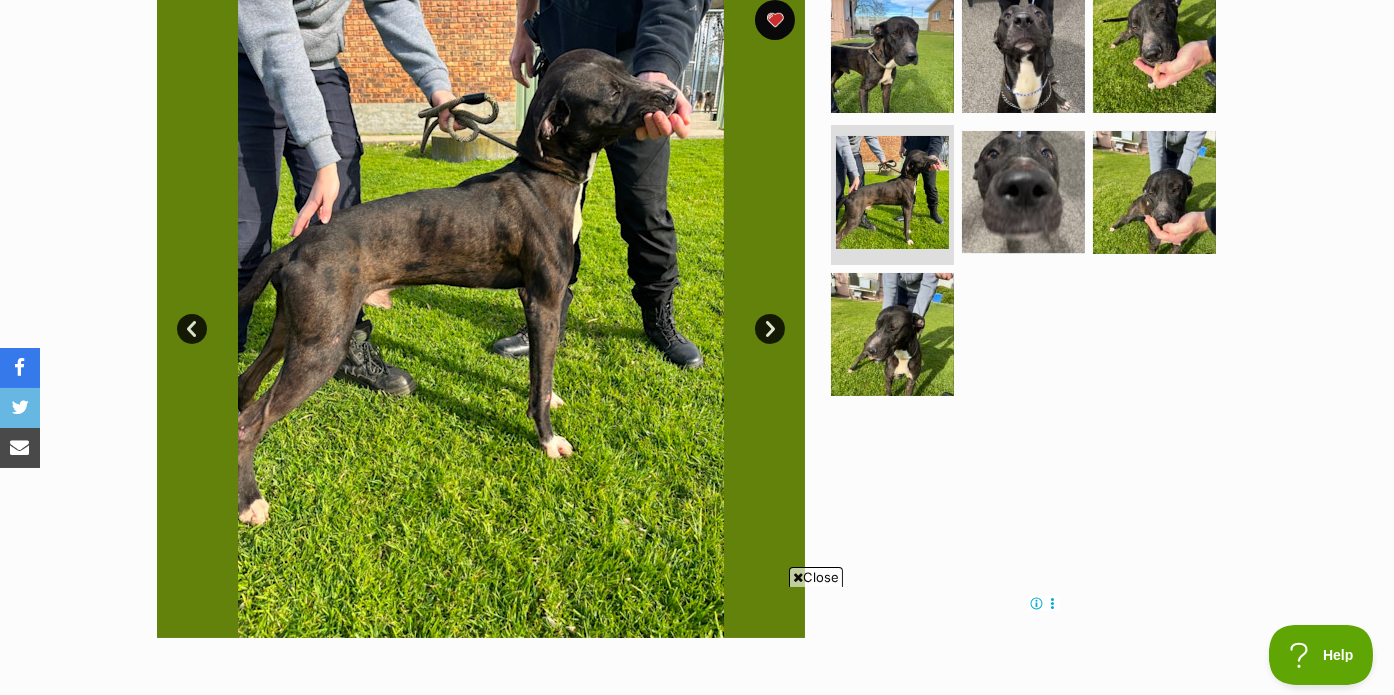 click on "Next" at bounding box center (770, 329) 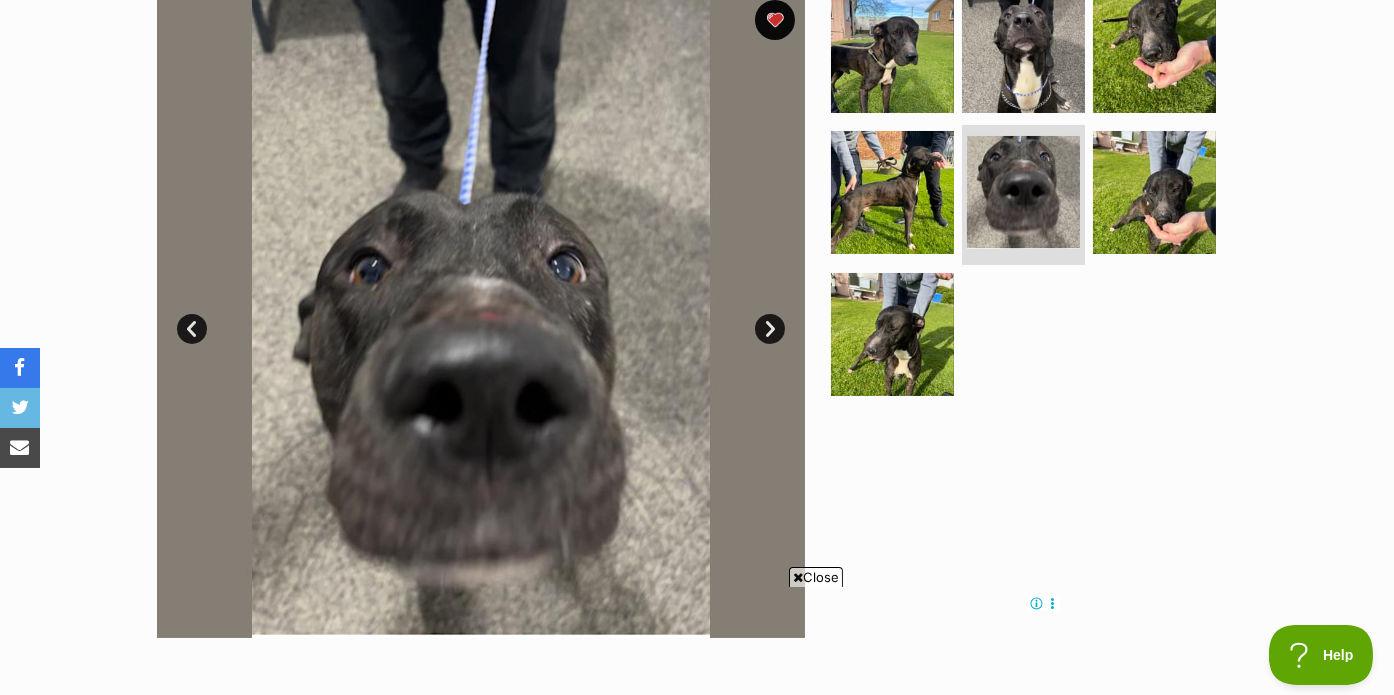 click on "Next" at bounding box center [770, 329] 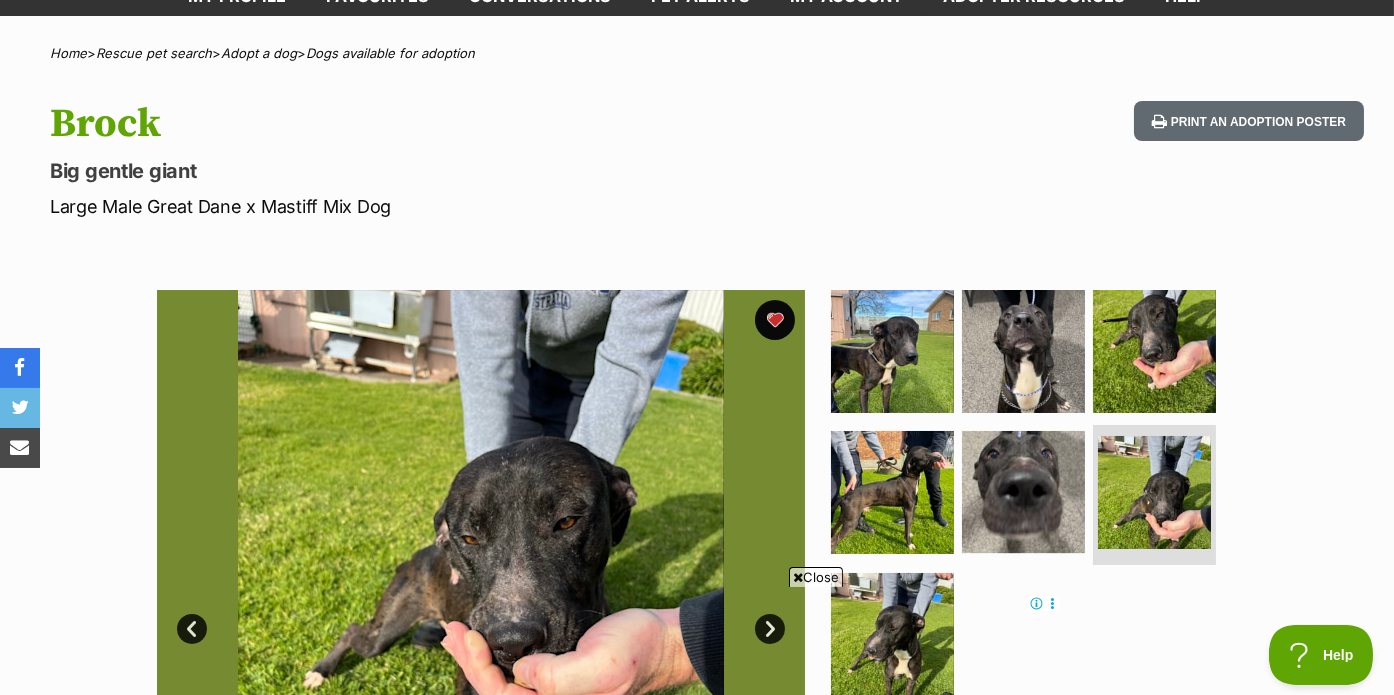 scroll 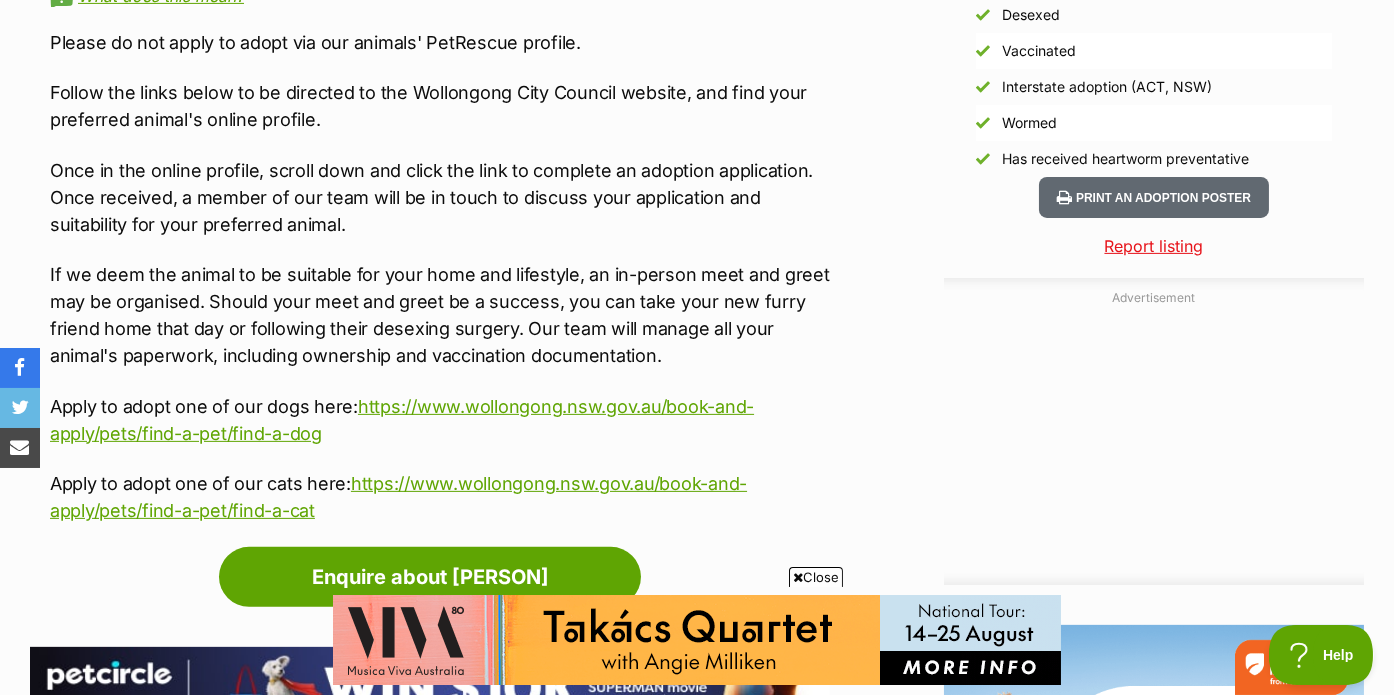click on "If we deem the animal to be suitable for your home and lifestyle, an in-person meet and greet may be organised. Should your meet and greet be a success, you can take your new furry friend home that day or following their desexing surgery. Our team will manage all your animal's paperwork, including ownership and vaccination documentation." at bounding box center (440, 315) 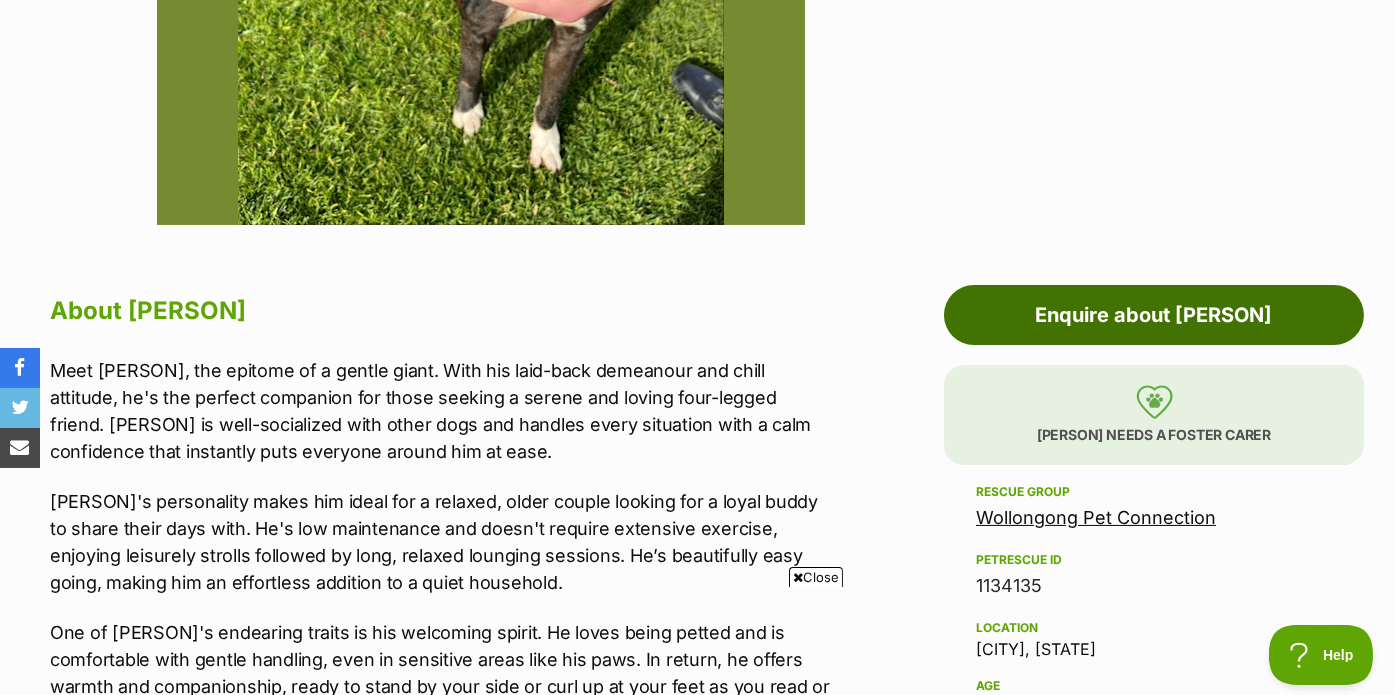 scroll, scrollTop: 0, scrollLeft: 0, axis: both 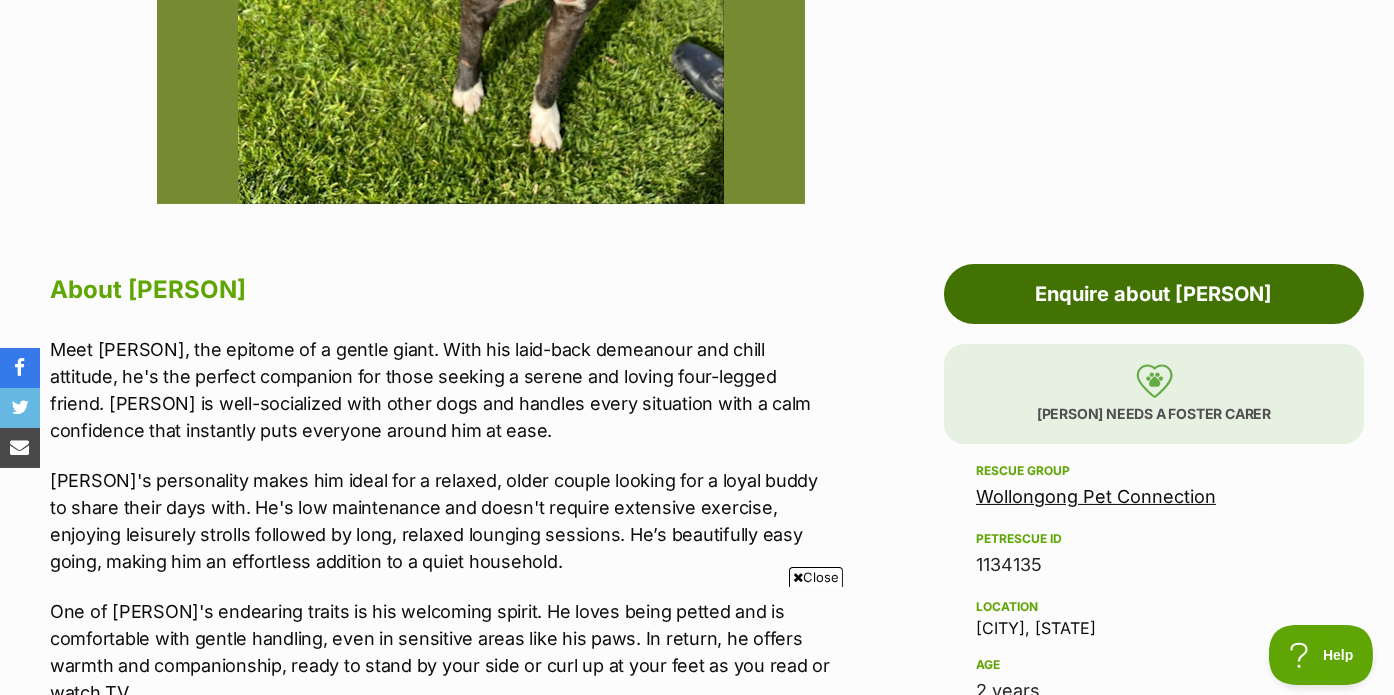 click on "Enquire about Brock" at bounding box center (1154, 294) 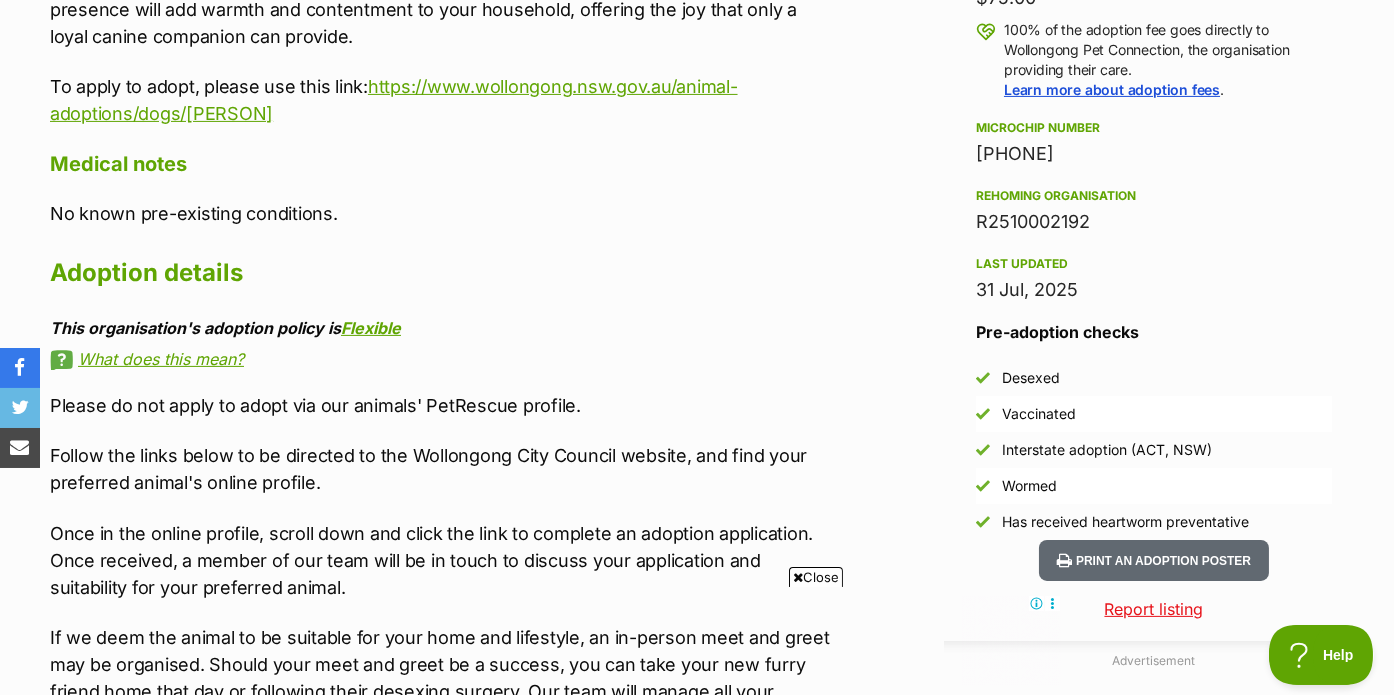 scroll, scrollTop: 1624, scrollLeft: 0, axis: vertical 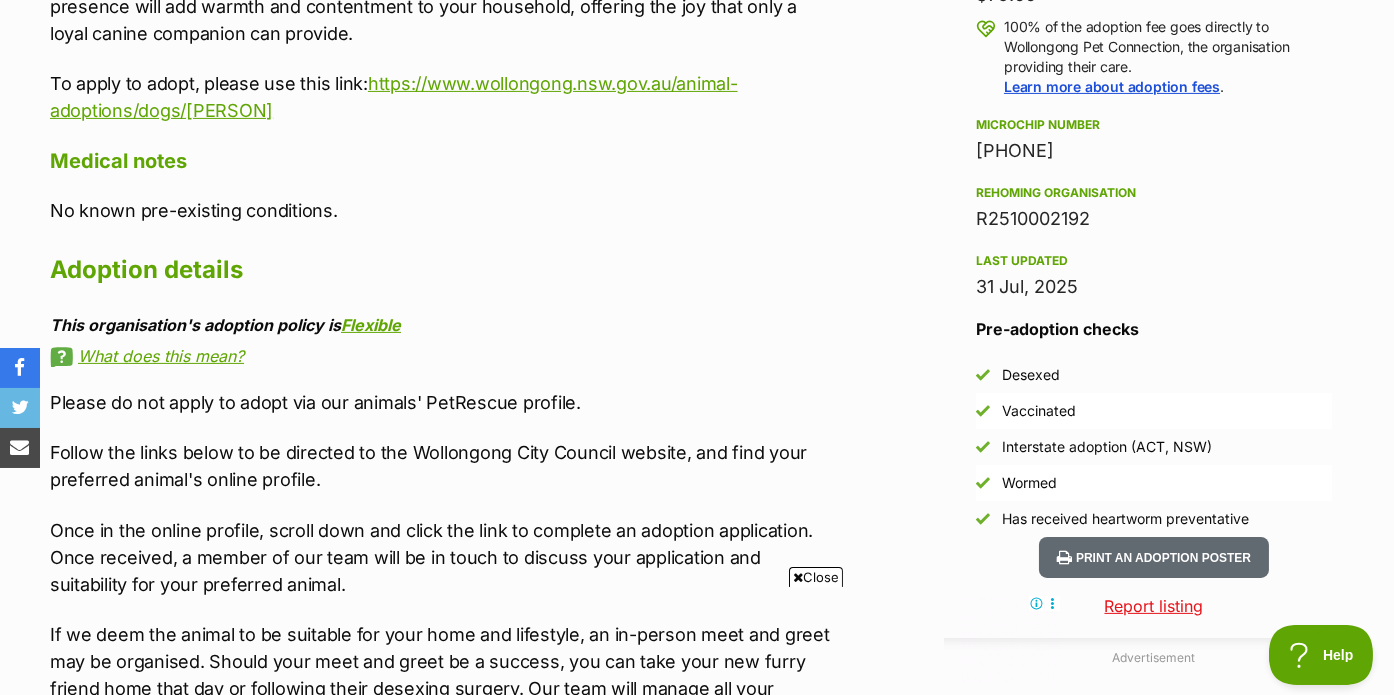 click on "What does this mean?" at bounding box center (440, 356) 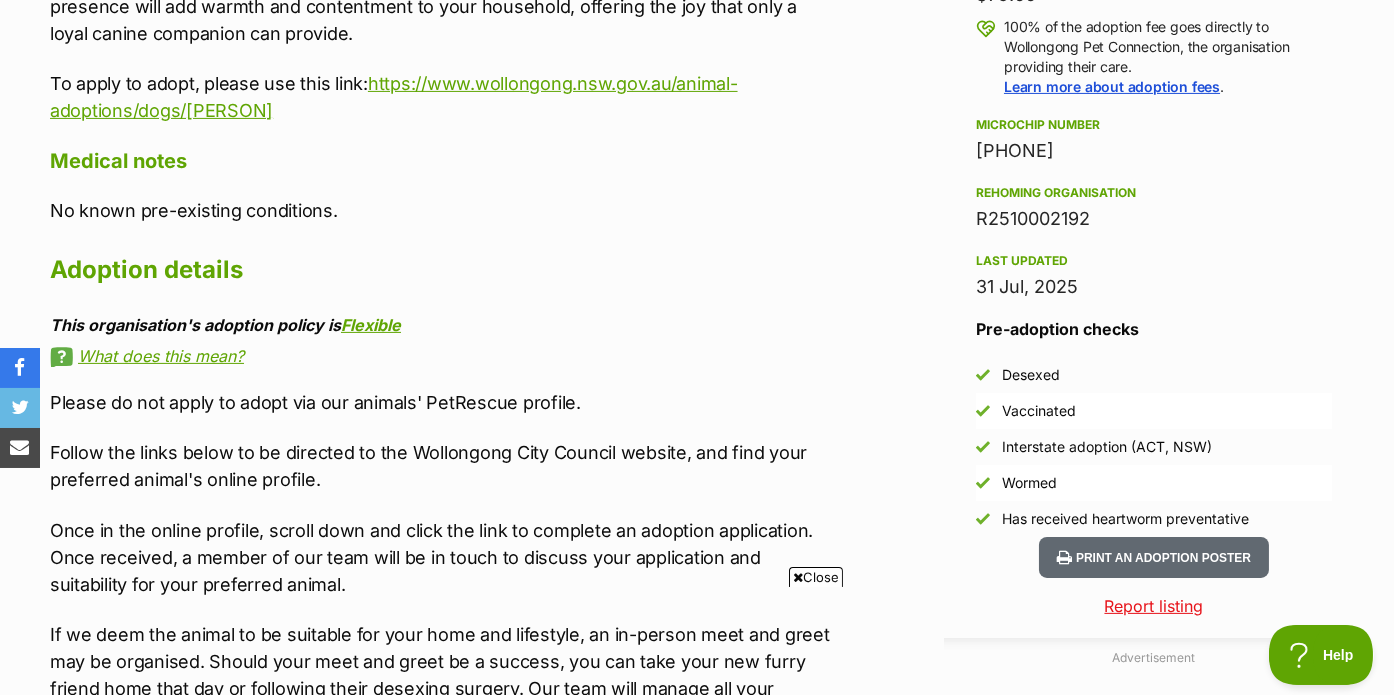 scroll, scrollTop: 0, scrollLeft: 0, axis: both 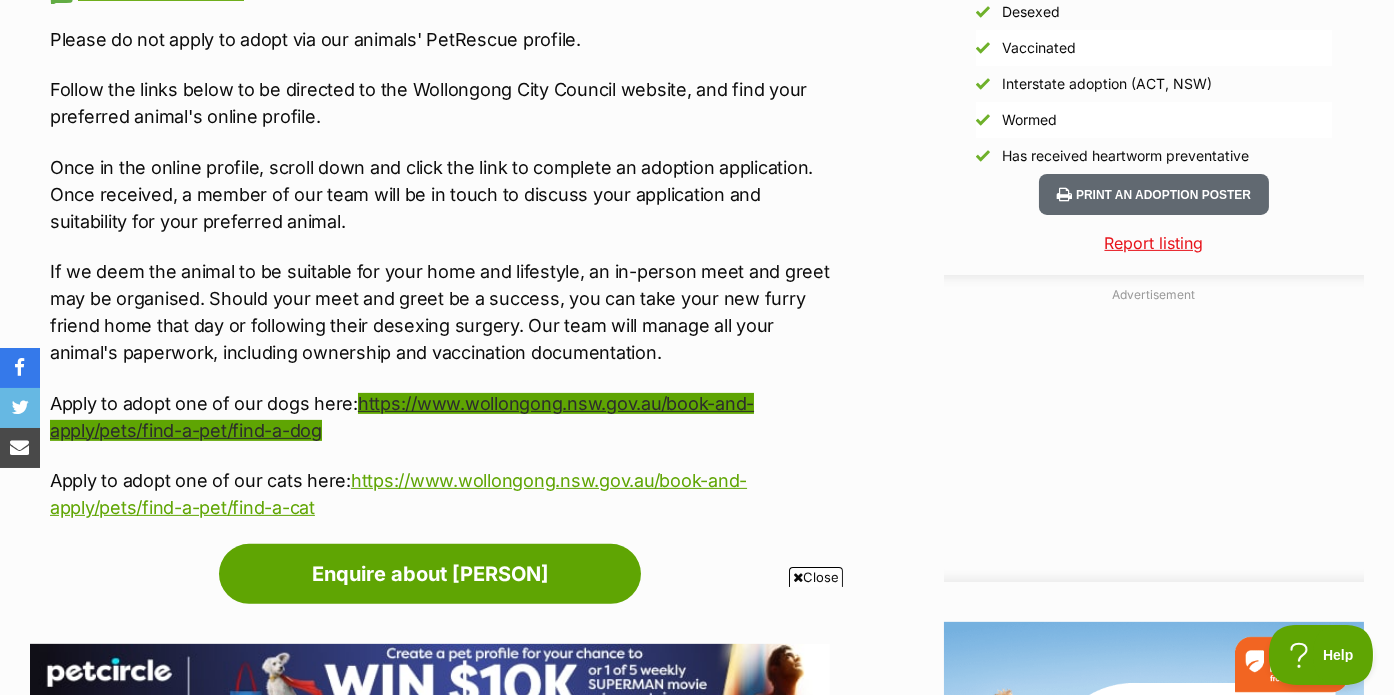 click on "https://www.wollongong.nsw.gov.au/book-and-apply/pets/find-a-pet/find-a-dog" at bounding box center [402, 417] 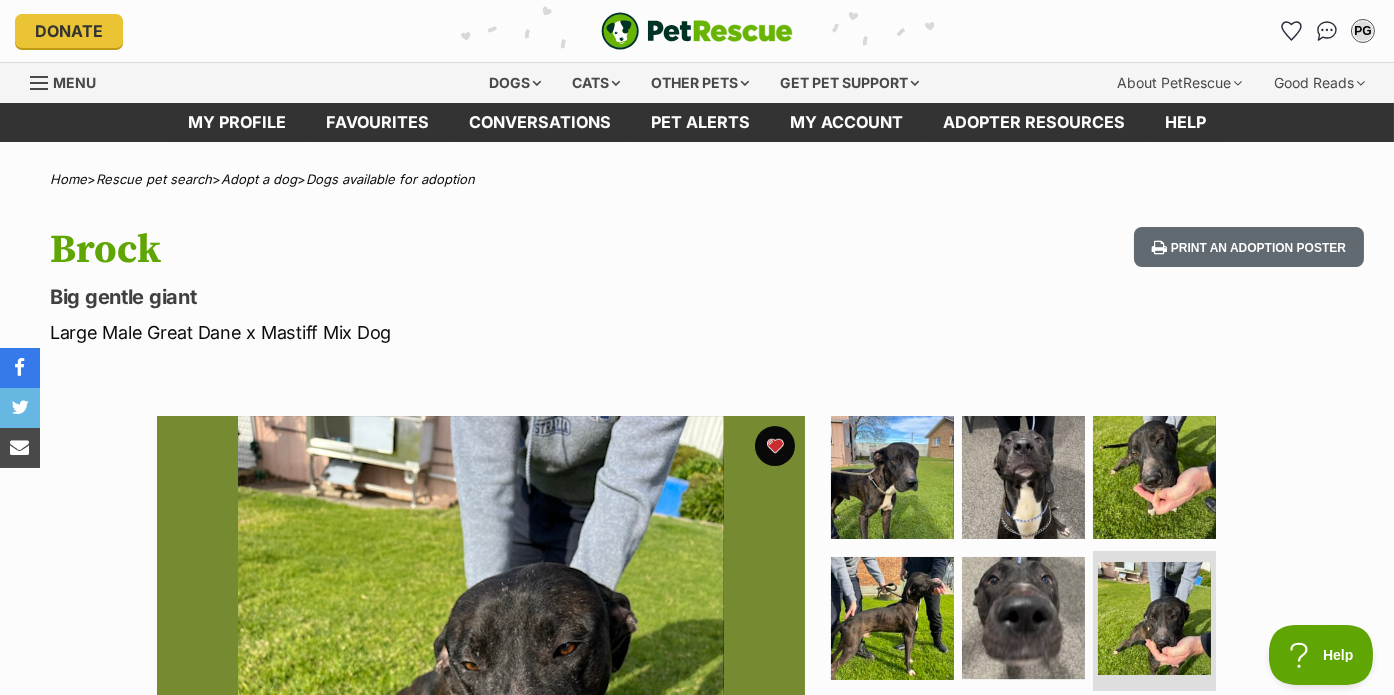 scroll, scrollTop: 0, scrollLeft: 0, axis: both 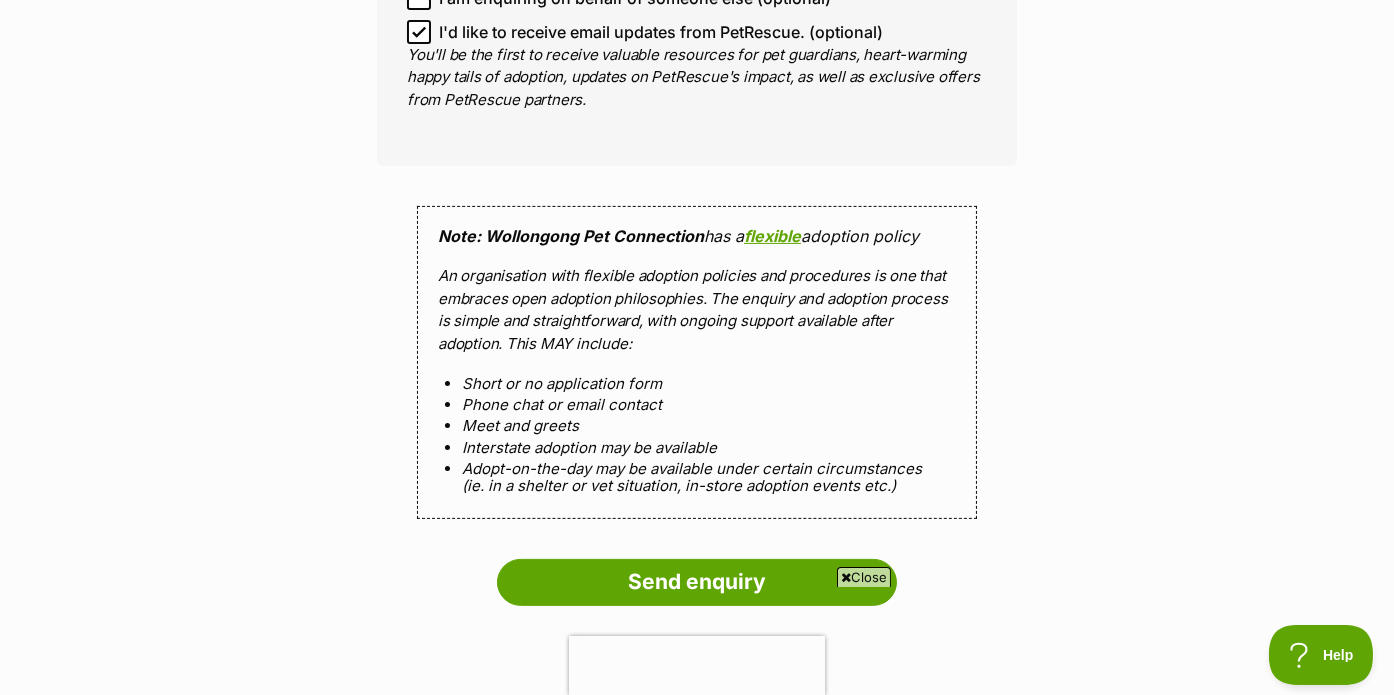 click on "Adopt-on-the-day may be available under certain circumstances (ie. in a shelter or vet situation, in-store adoption events etc.)" at bounding box center (697, 477) 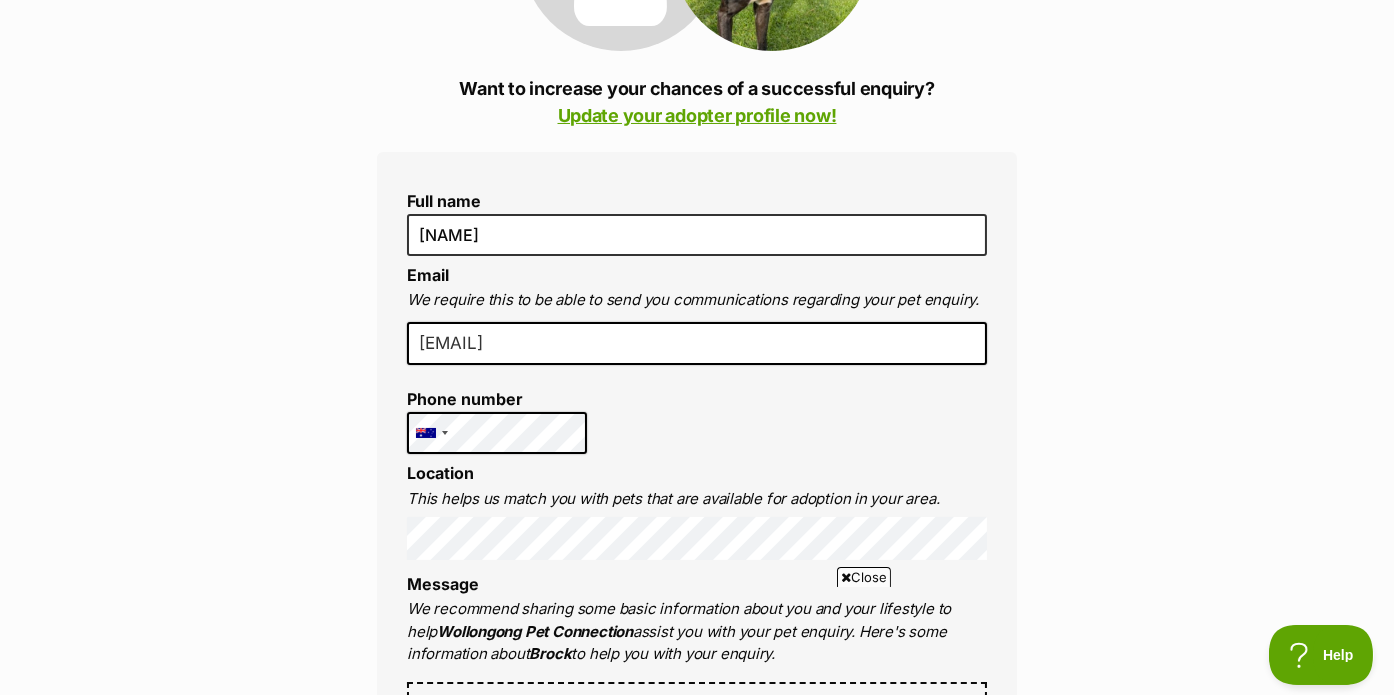 scroll, scrollTop: 0, scrollLeft: 0, axis: both 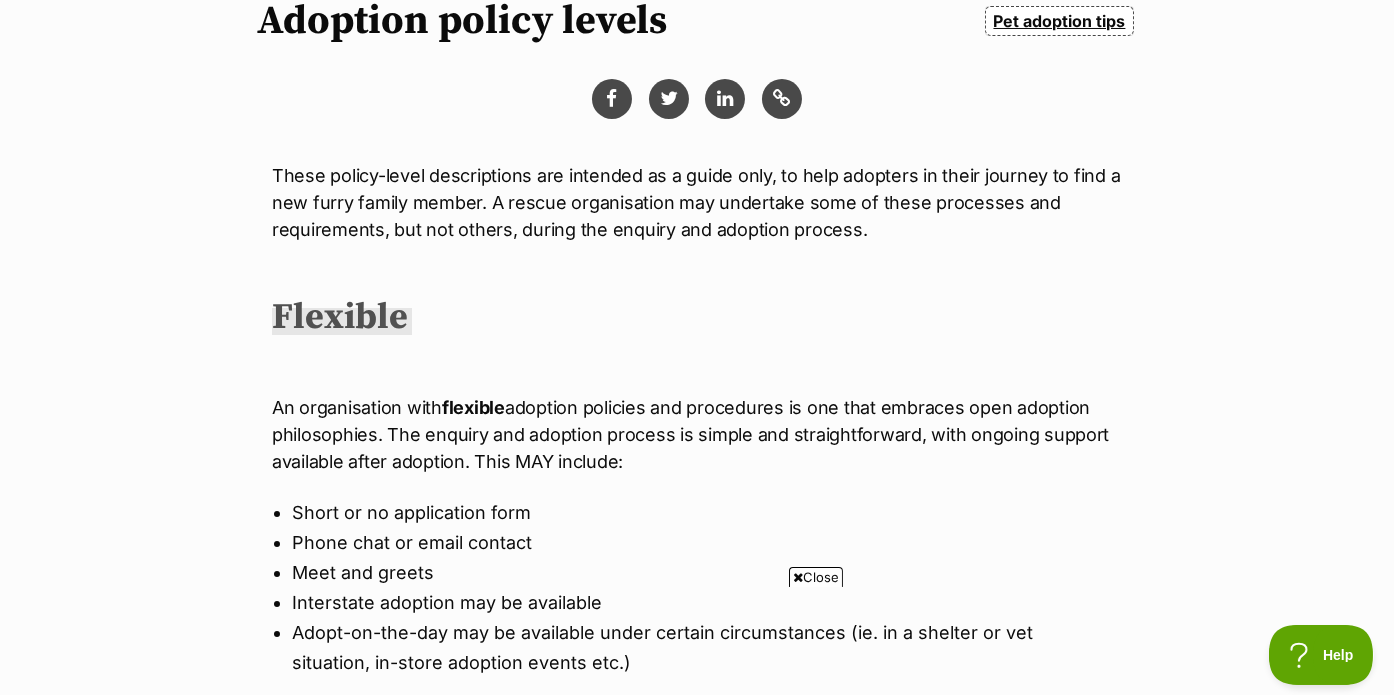 click on "What's happening
at PetRescue
Last updated:
30 Oct, 2024
Published on:
3 Oct, 2017
Adoption policy levels
Pet adoption tips
https://www.petrescue.com.au/library/articles/adoption-policy-levels
These policy-level descriptions are intended as a guide only, to help adopters in their journey to find a new furry family member. A rescue organisation may undertake some of these processes and requirements, but not others, during the enquiry and adoption process.
Flexible
An organisation with  flexible  adoption policies and procedures is one that embraces open adoption philosophies. The enquiry and adoption process is simple and straightforward, with ongoing support available after adoption. This MAY include:
Short or no application form
Phone chat or email contact
Meet and greets
Interstate adoption may be available
Moderate
An organisation with  moderate
Interview via phone chat
Strict" at bounding box center [697, 1023] 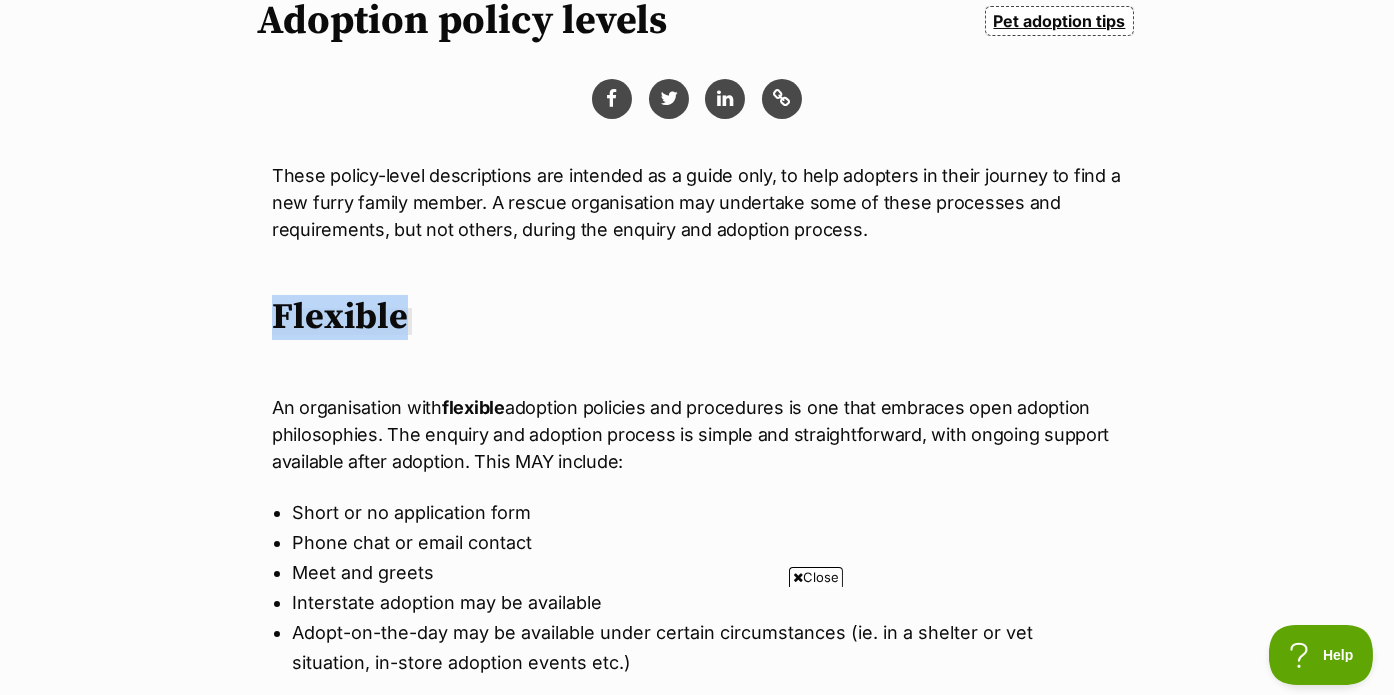 click on "What's happening
at PetRescue
Last updated:
30 Oct, 2024
Published on:
3 Oct, 2017
Adoption policy levels
Pet adoption tips
https://www.petrescue.com.au/library/articles/adoption-policy-levels
These policy-level descriptions are intended as a guide only, to help adopters in their journey to find a new furry family member. A rescue organisation may undertake some of these processes and requirements, but not others, during the enquiry and adoption process.
Flexible
An organisation with  flexible  adoption policies and procedures is one that embraces open adoption philosophies. The enquiry and adoption process is simple and straightforward, with ongoing support available after adoption. This MAY include:
Short or no application form
Phone chat or email contact
Meet and greets
Interstate adoption may be available
Moderate
An organisation with  moderate
Interview via phone chat
Strict" at bounding box center [697, 1103] 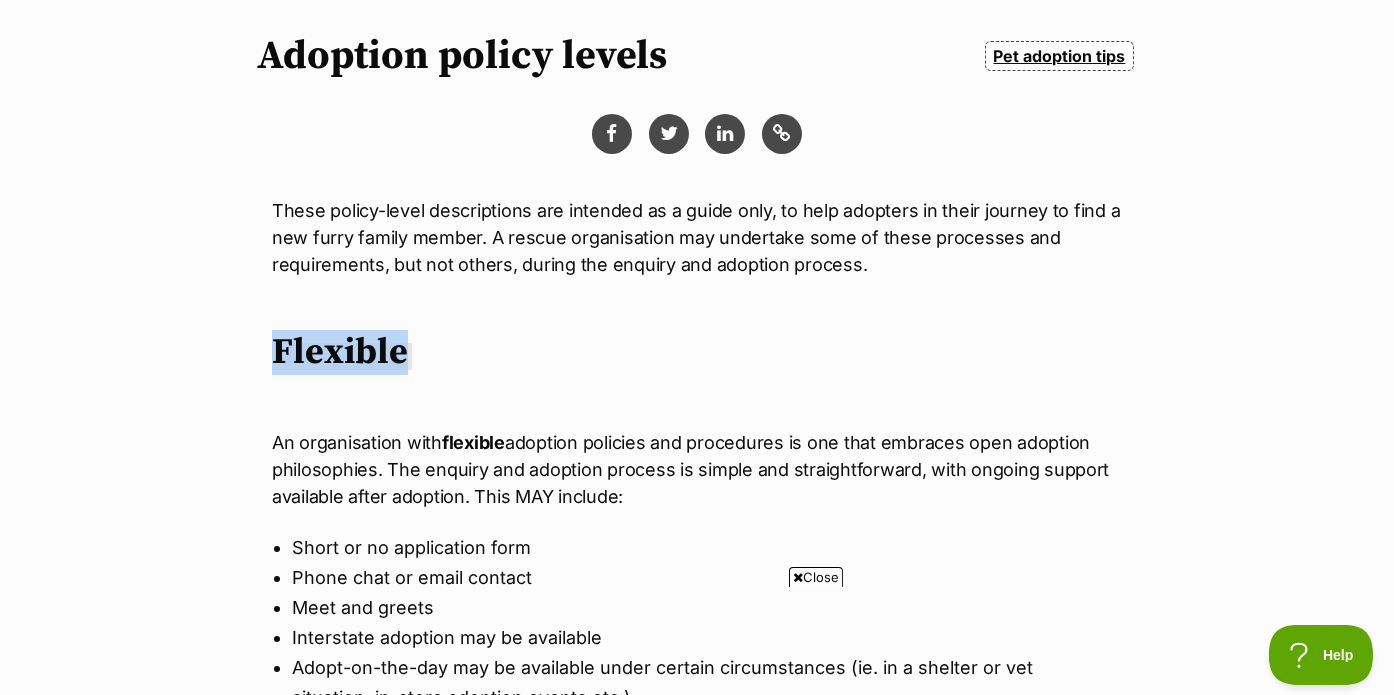 scroll, scrollTop: 0, scrollLeft: 0, axis: both 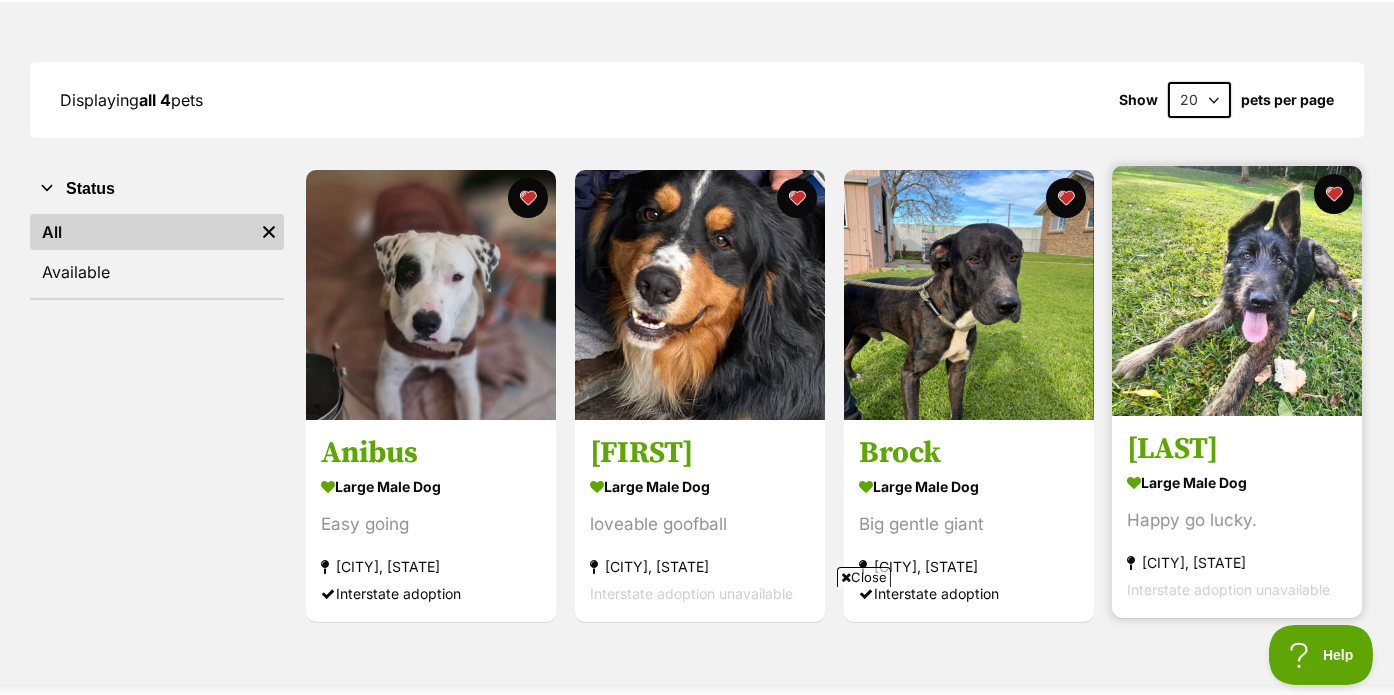 click at bounding box center (1237, 291) 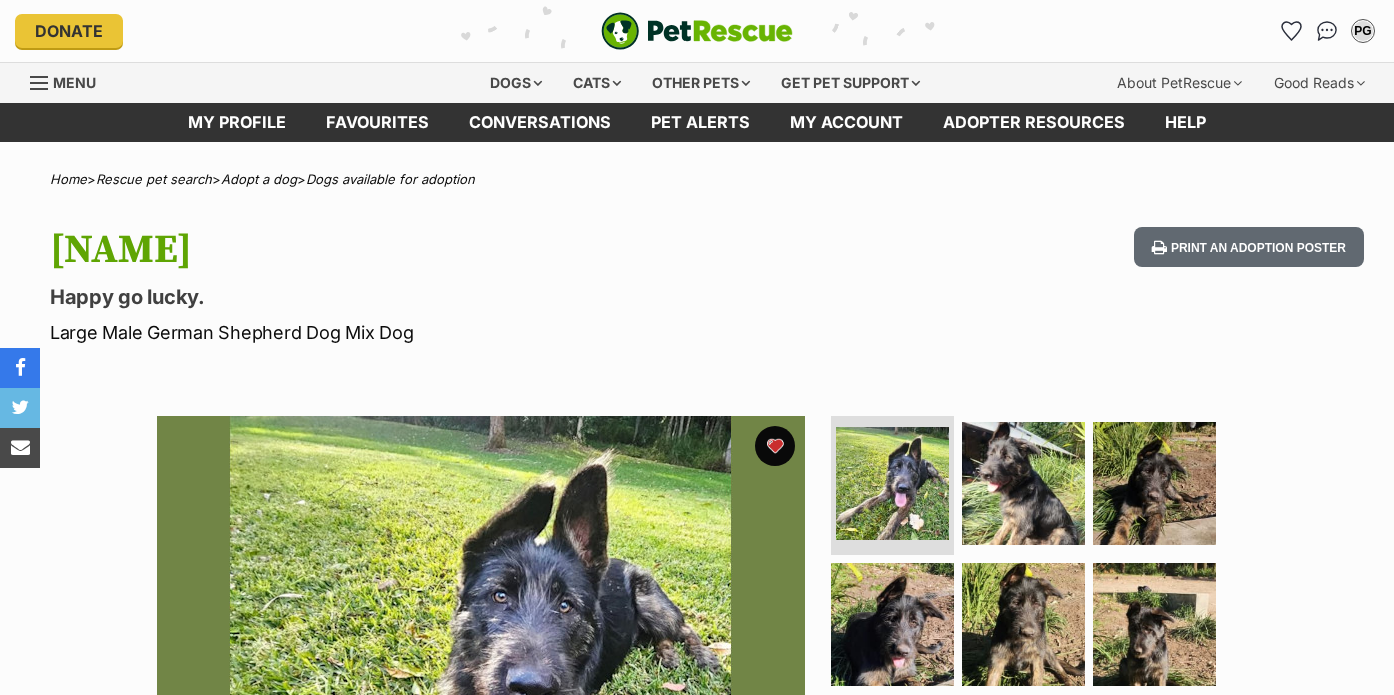 scroll, scrollTop: 0, scrollLeft: 0, axis: both 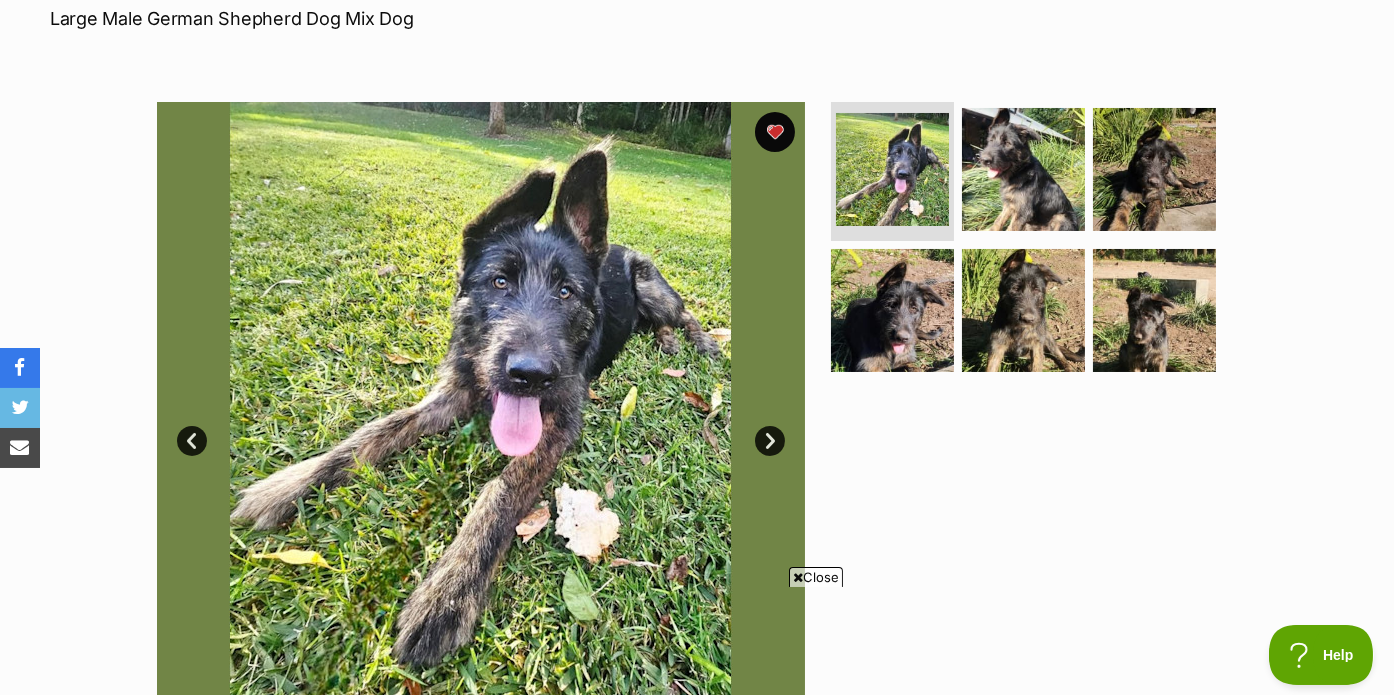 click on "Next" at bounding box center [770, 441] 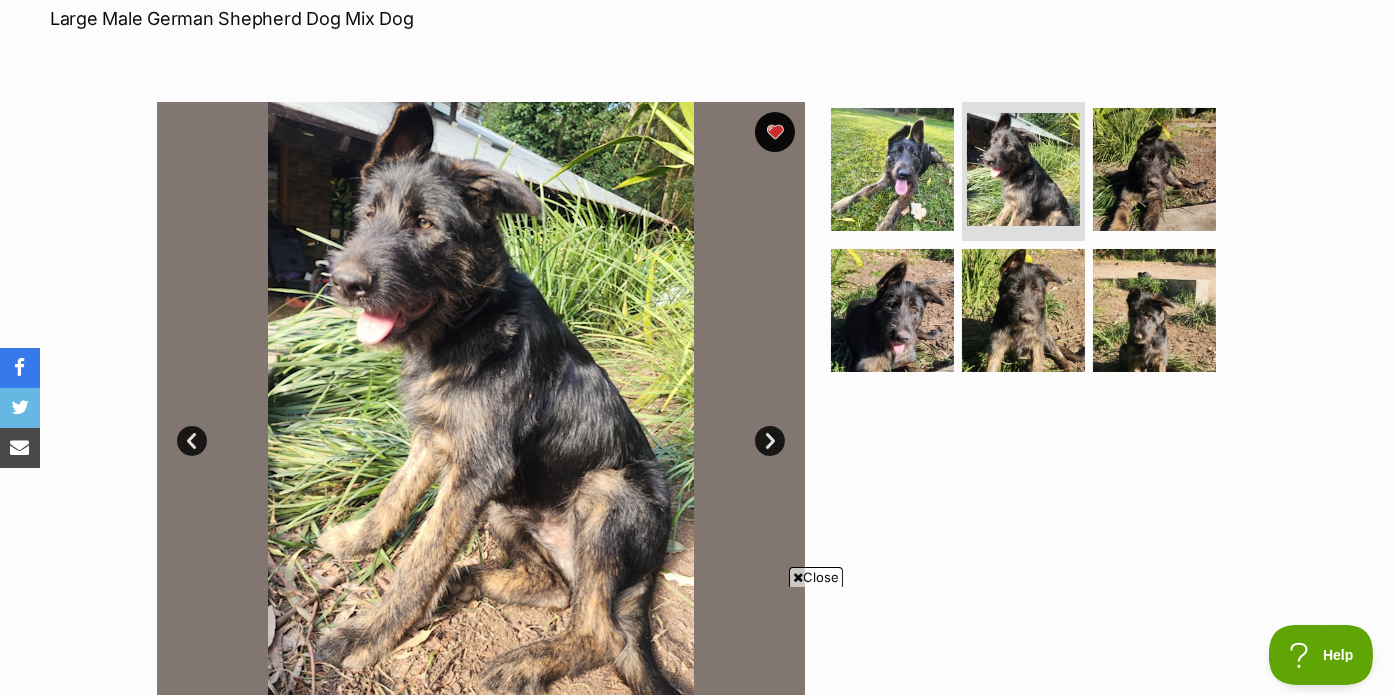 click on "Next" at bounding box center [770, 441] 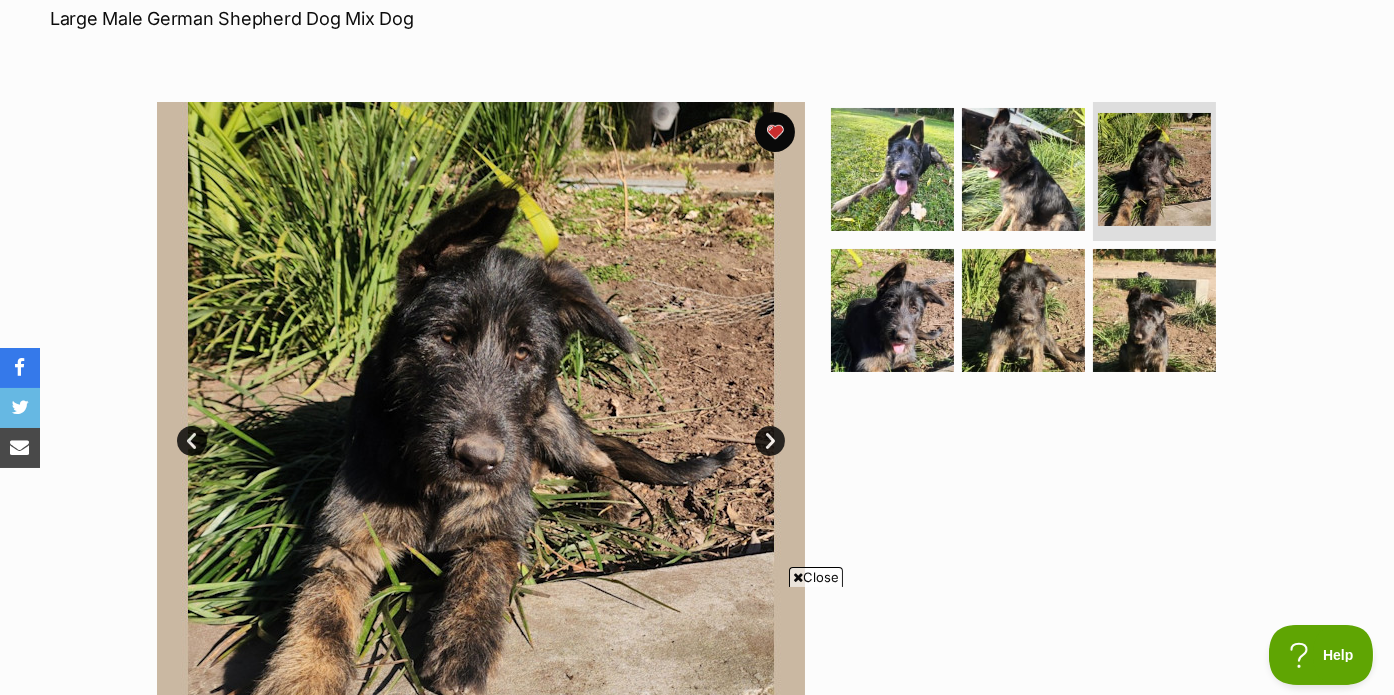 click on "Next" at bounding box center [770, 441] 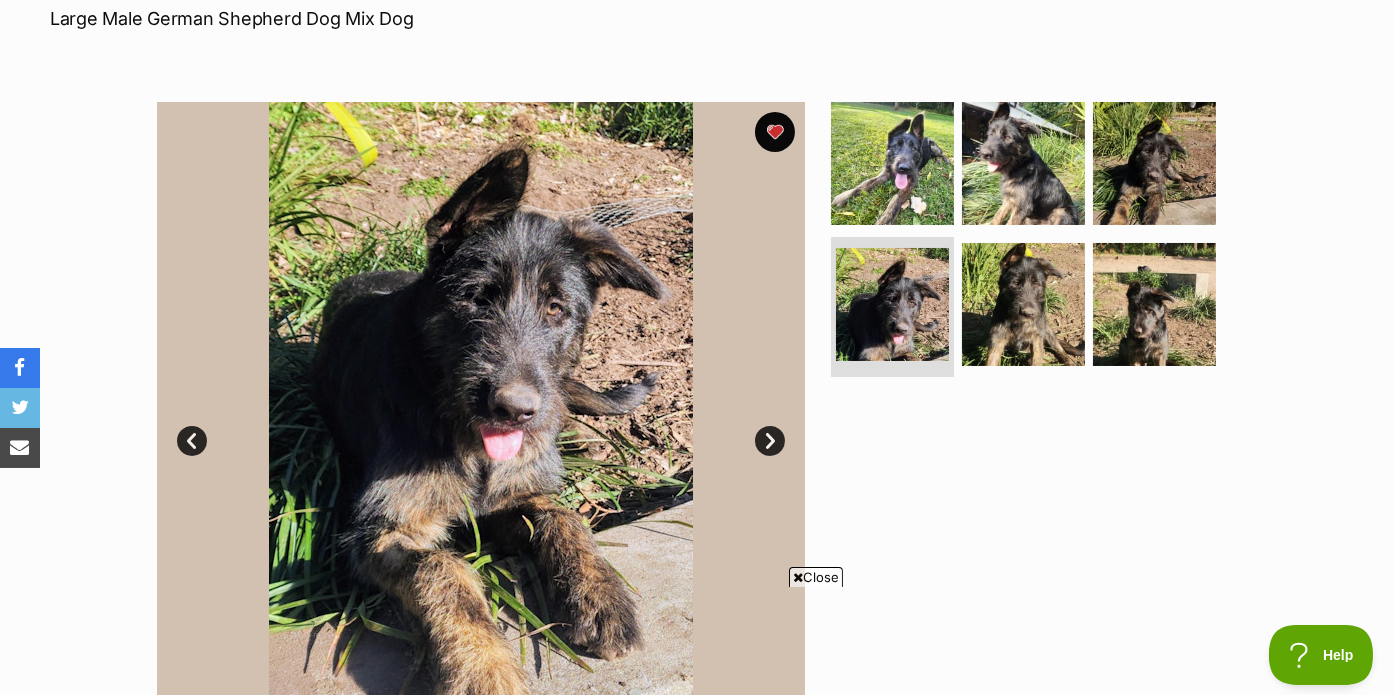 click on "Next" at bounding box center (770, 441) 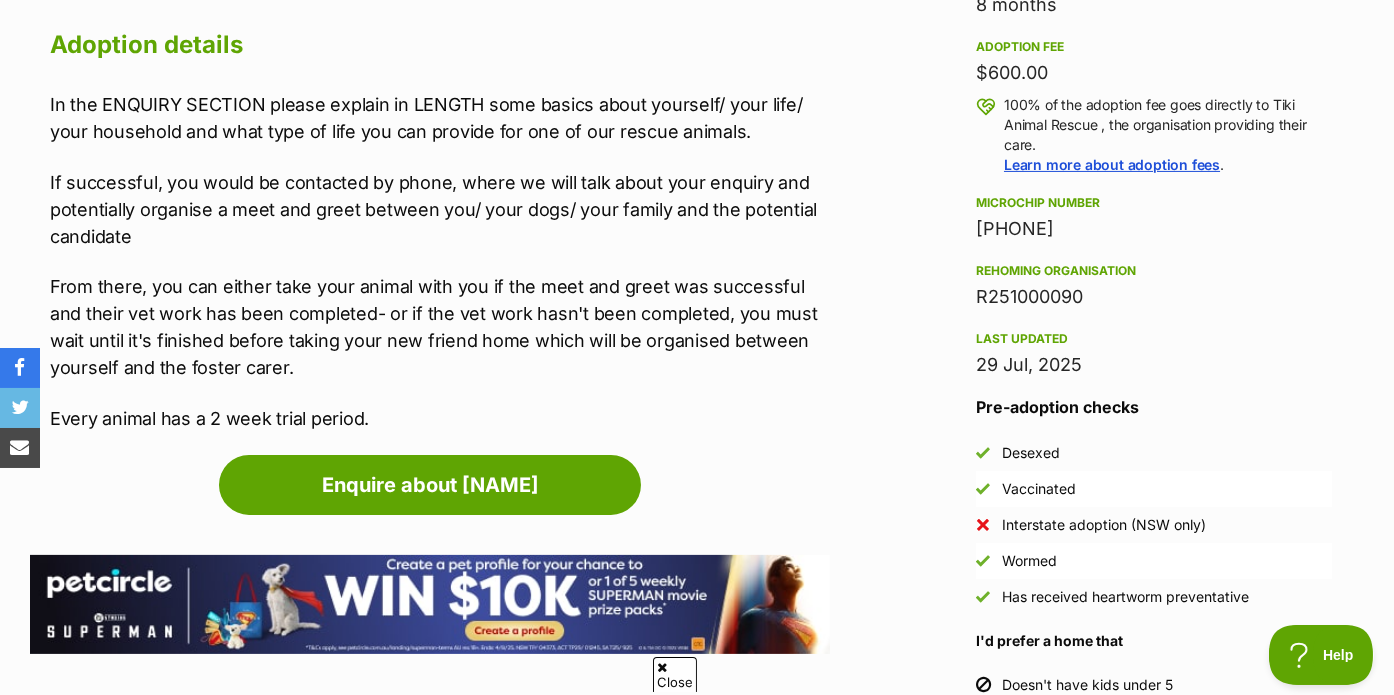 scroll, scrollTop: 1432, scrollLeft: 0, axis: vertical 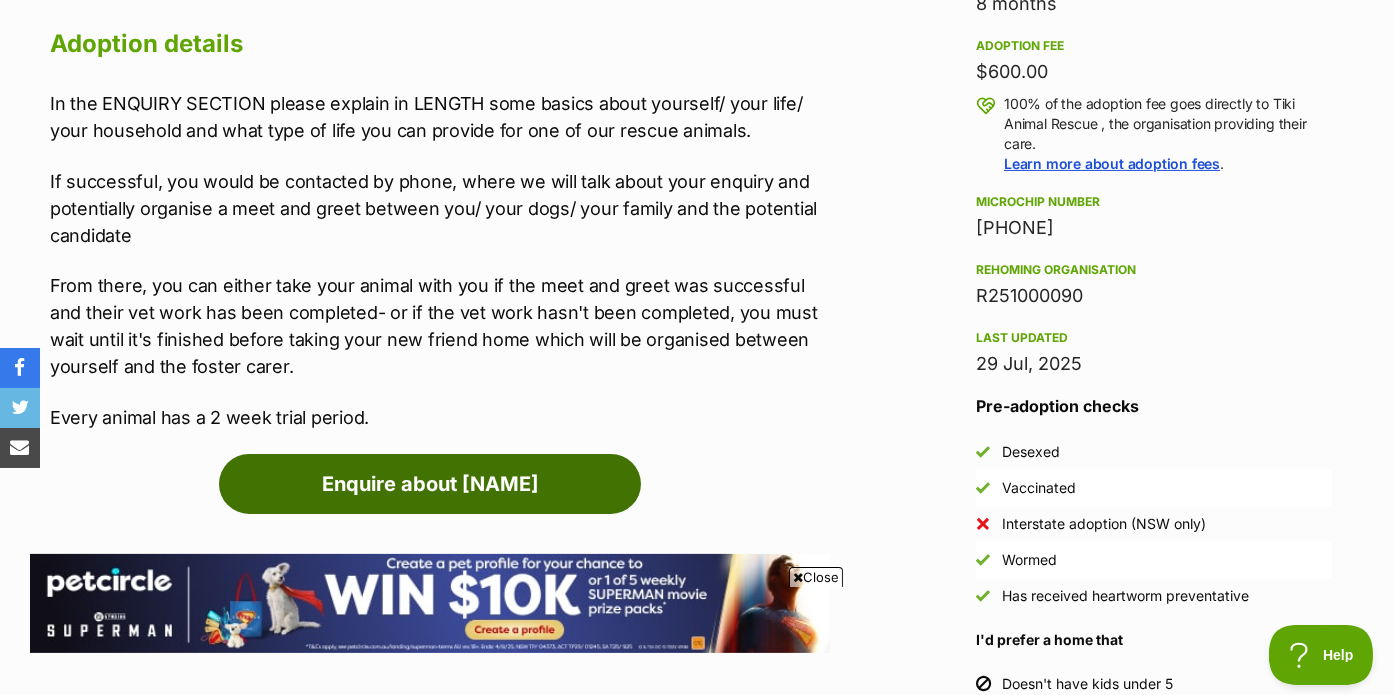 click on "Enquire about [NAME]" at bounding box center [430, 484] 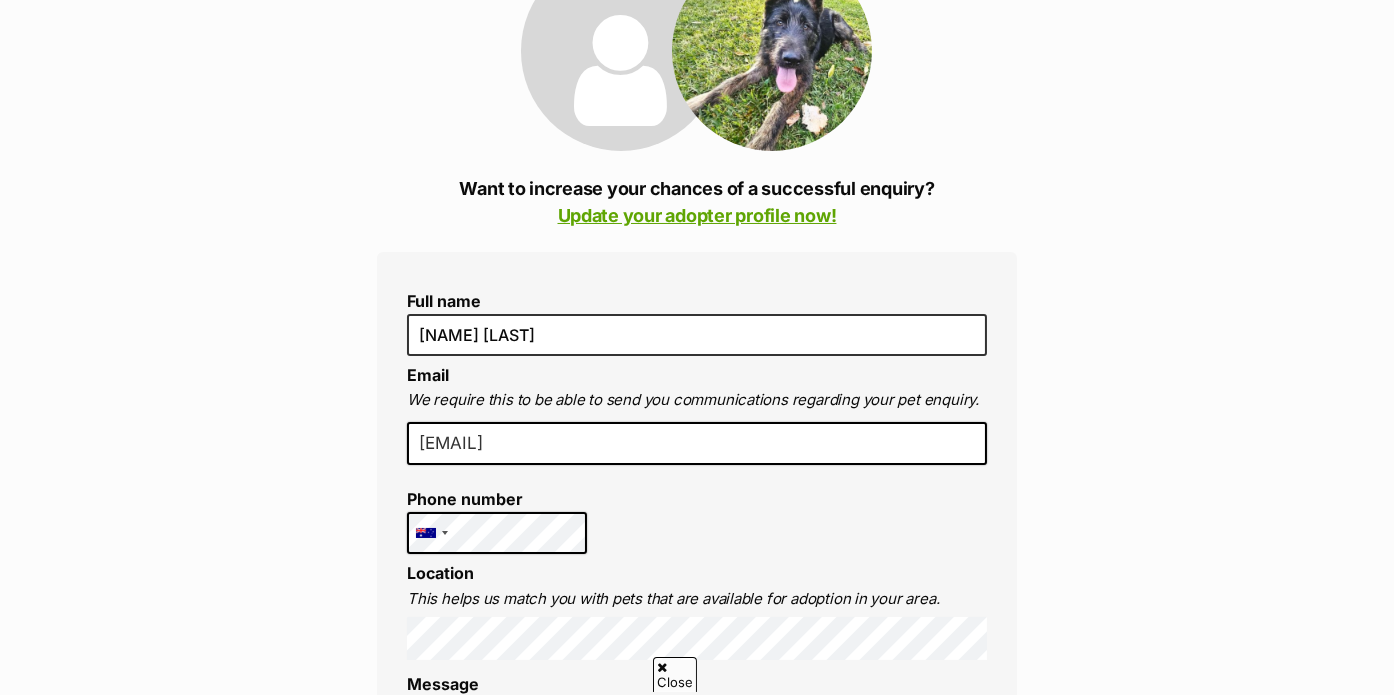 scroll, scrollTop: 0, scrollLeft: 0, axis: both 